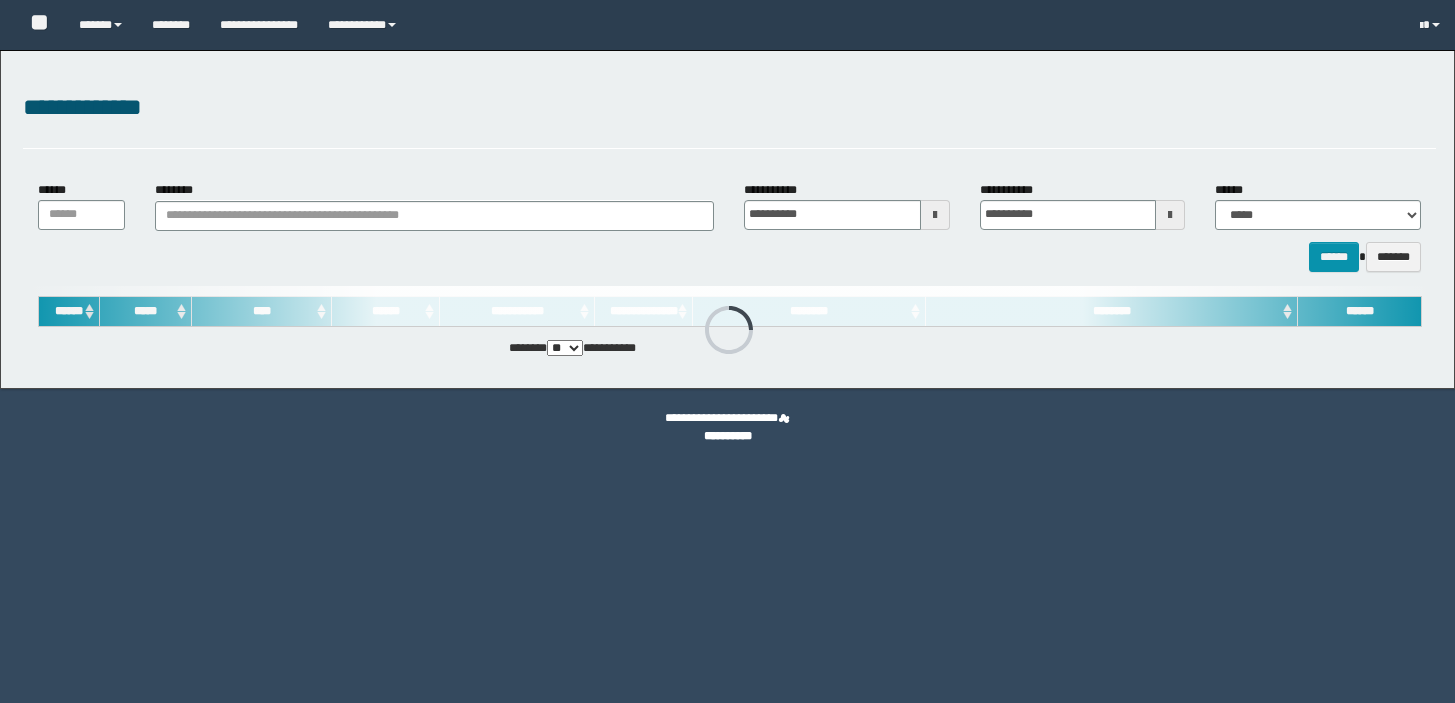 scroll, scrollTop: 0, scrollLeft: 0, axis: both 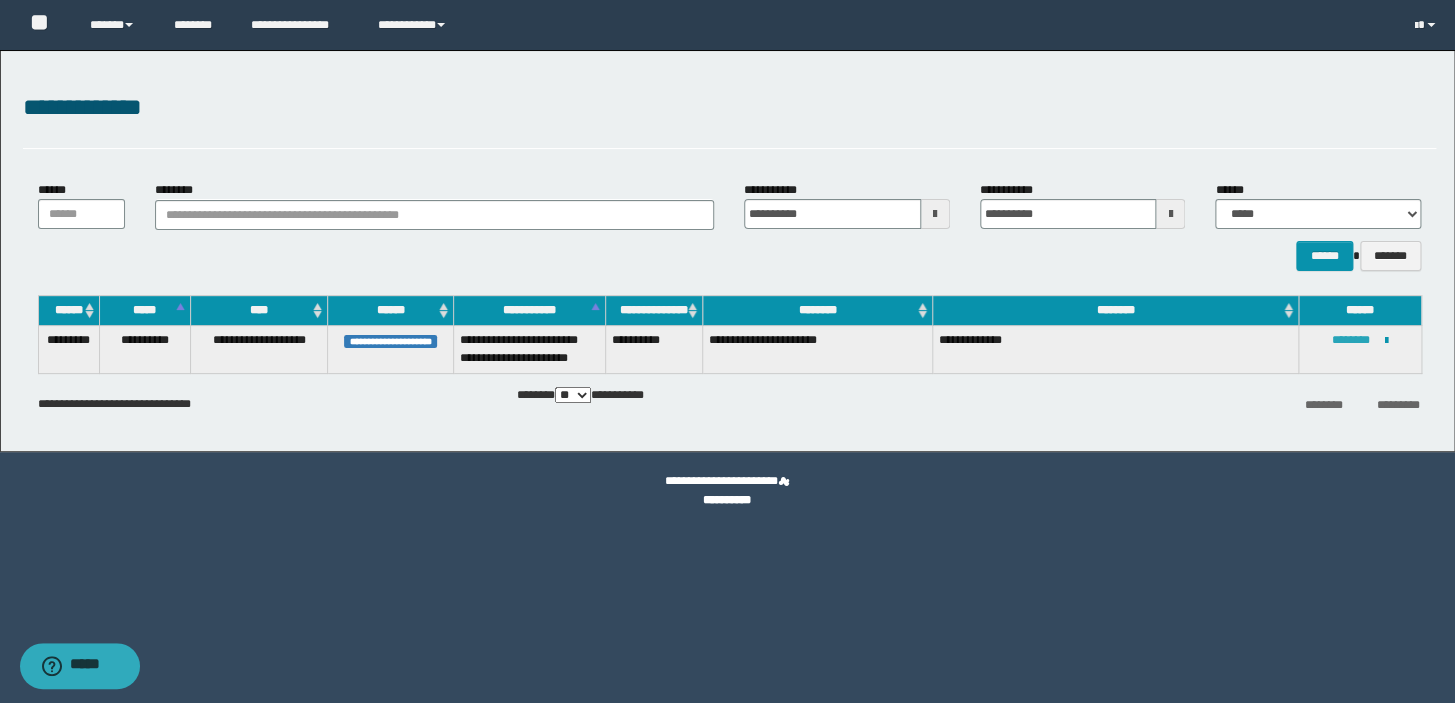 click on "********" at bounding box center (1351, 340) 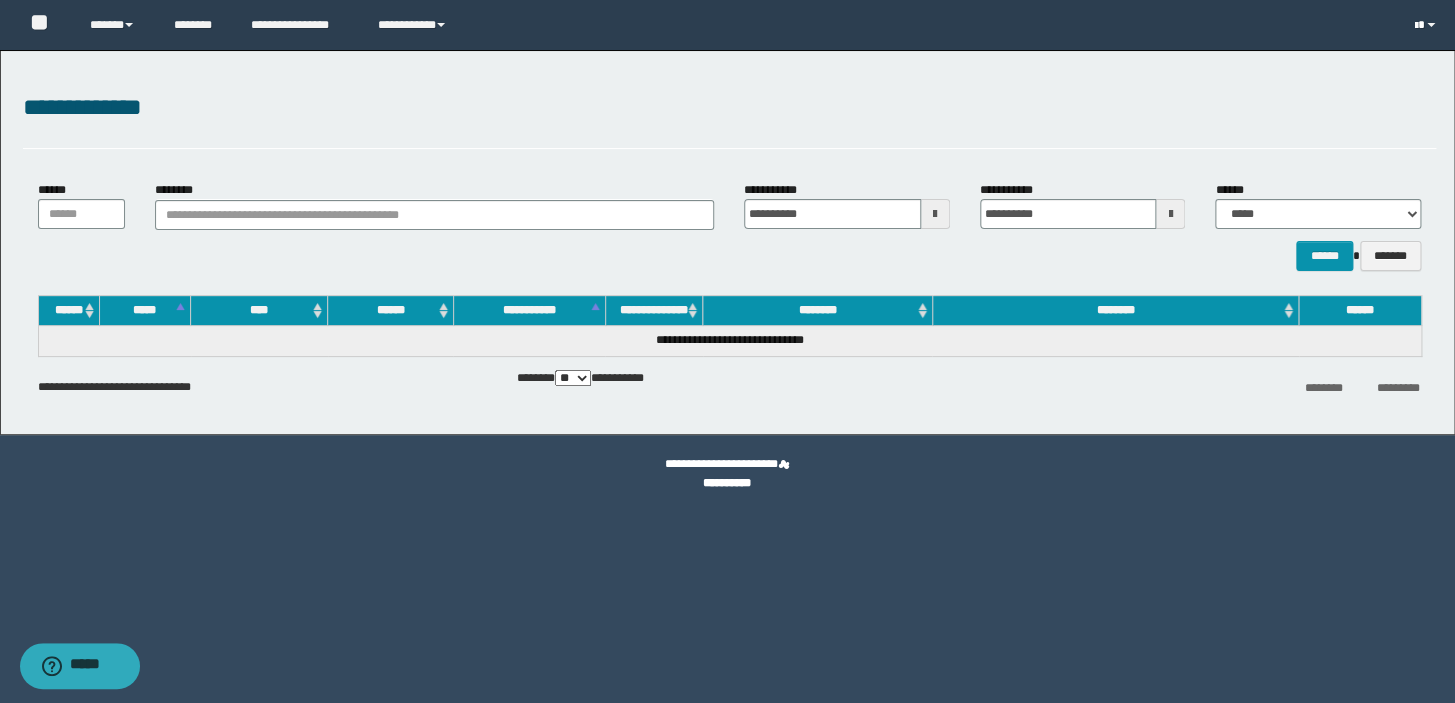 click at bounding box center (1427, 25) 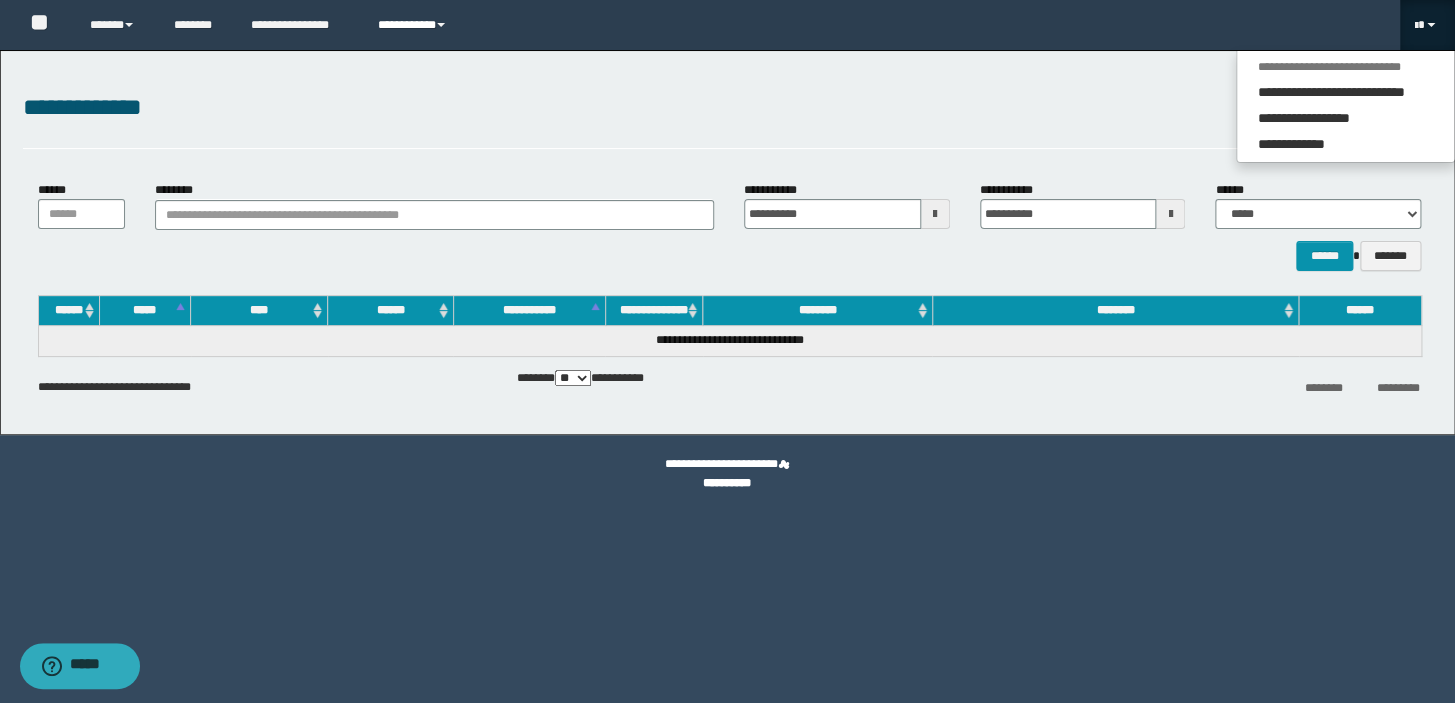 click on "**********" at bounding box center [414, 25] 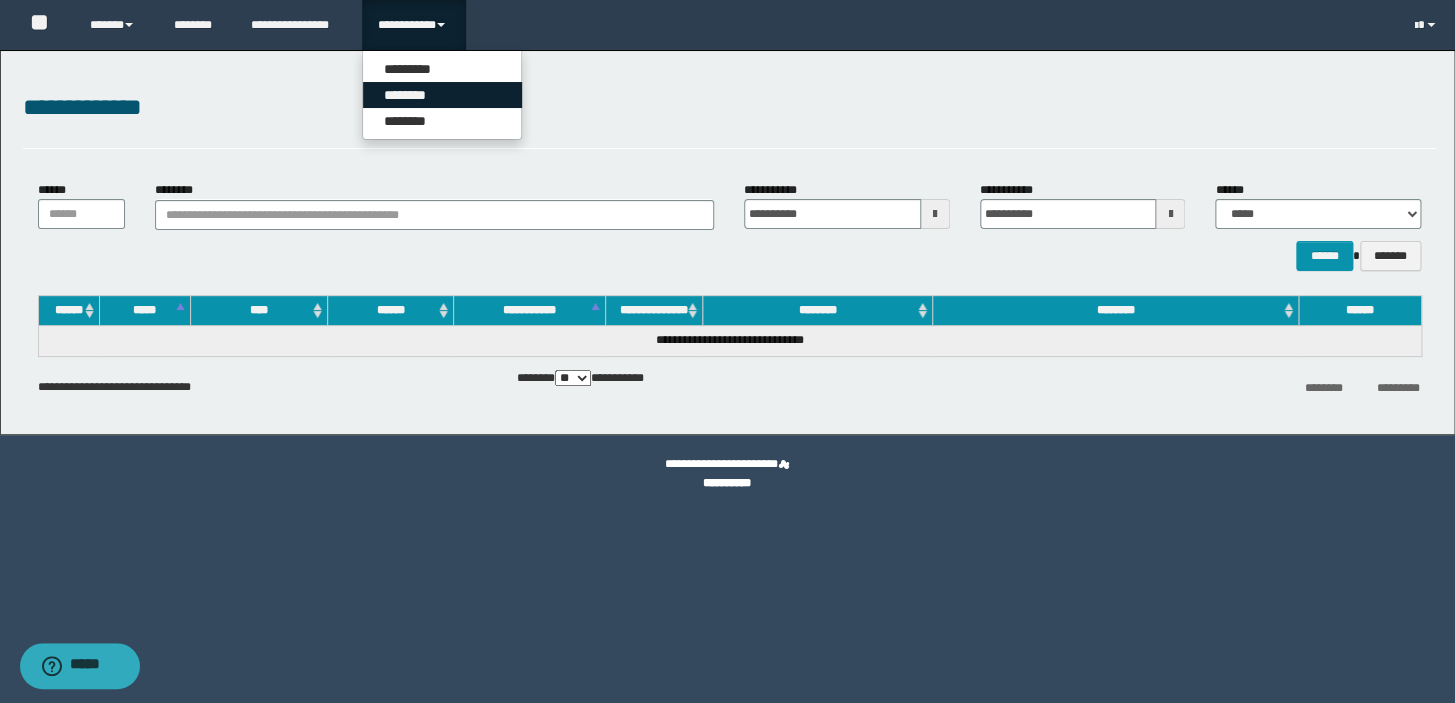 click on "********" at bounding box center (442, 95) 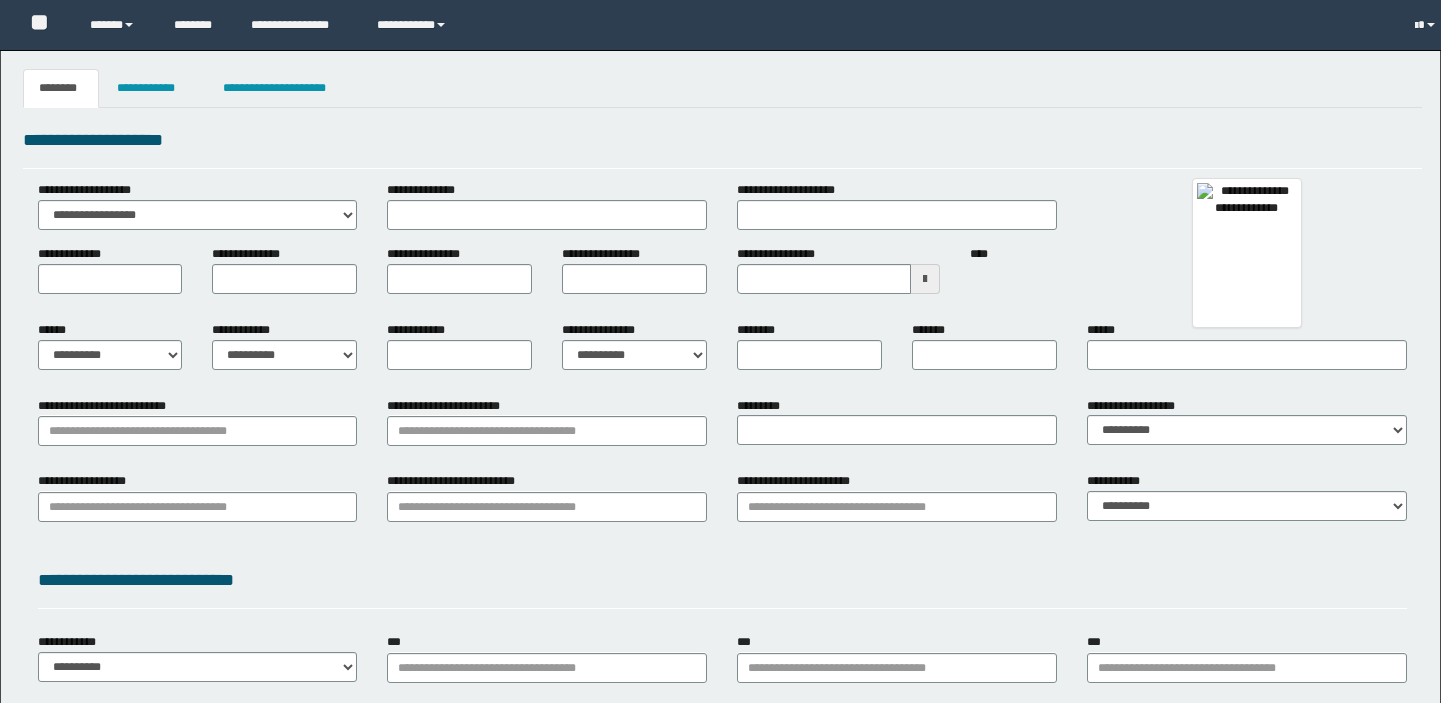 select on "***" 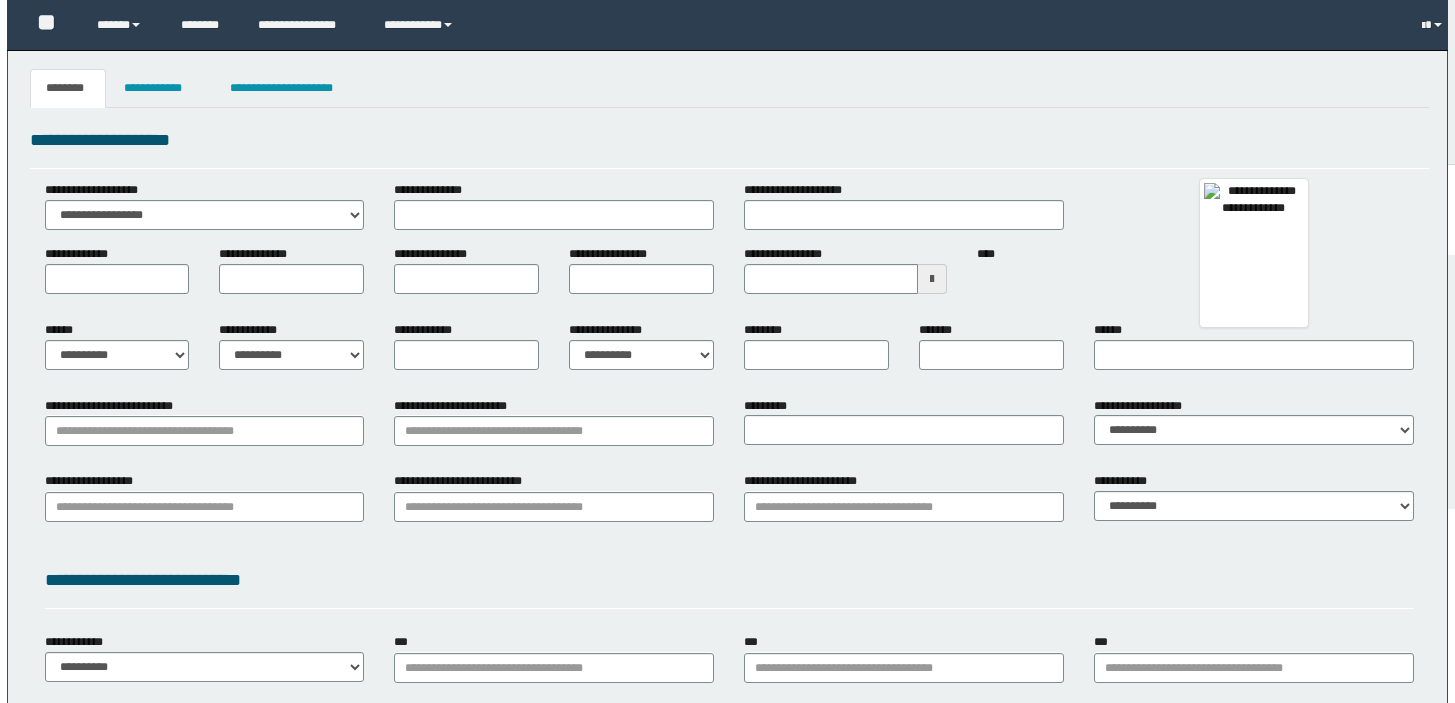 scroll, scrollTop: 0, scrollLeft: 0, axis: both 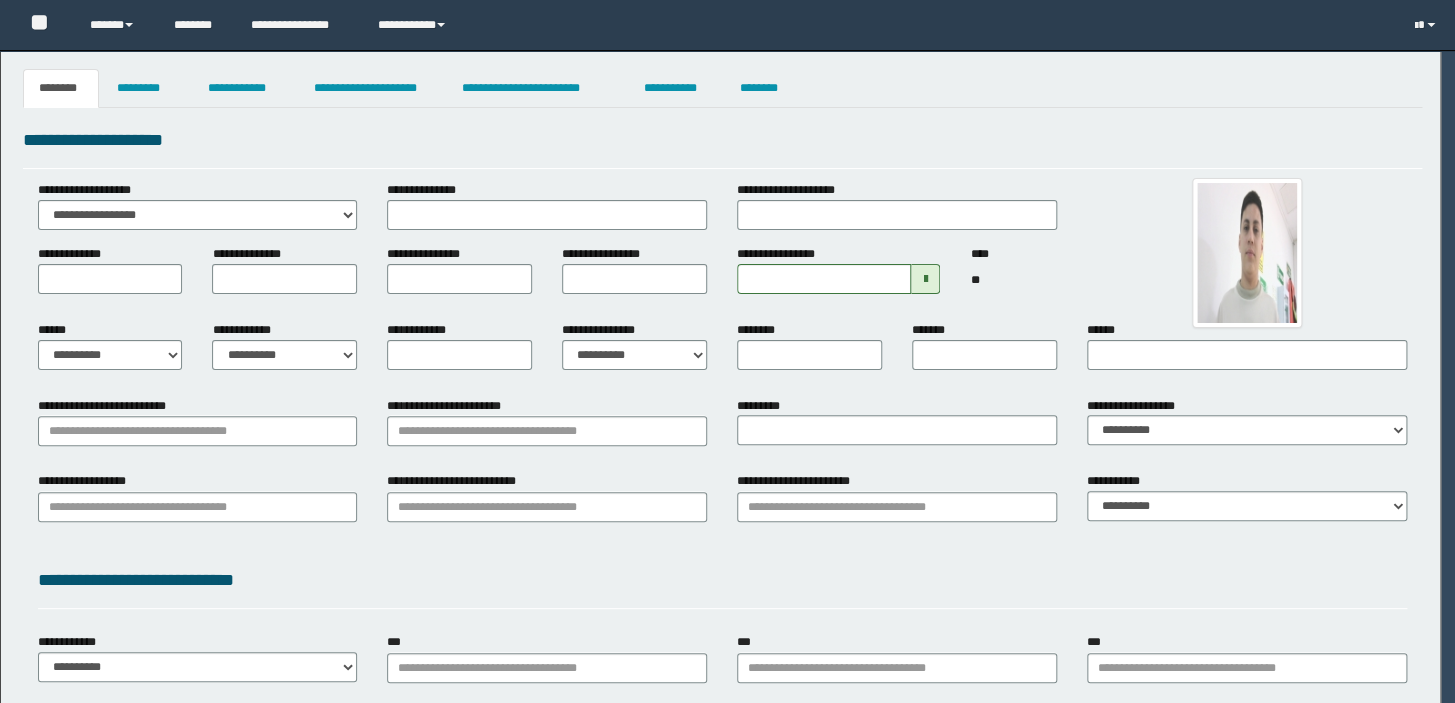 type on "**********" 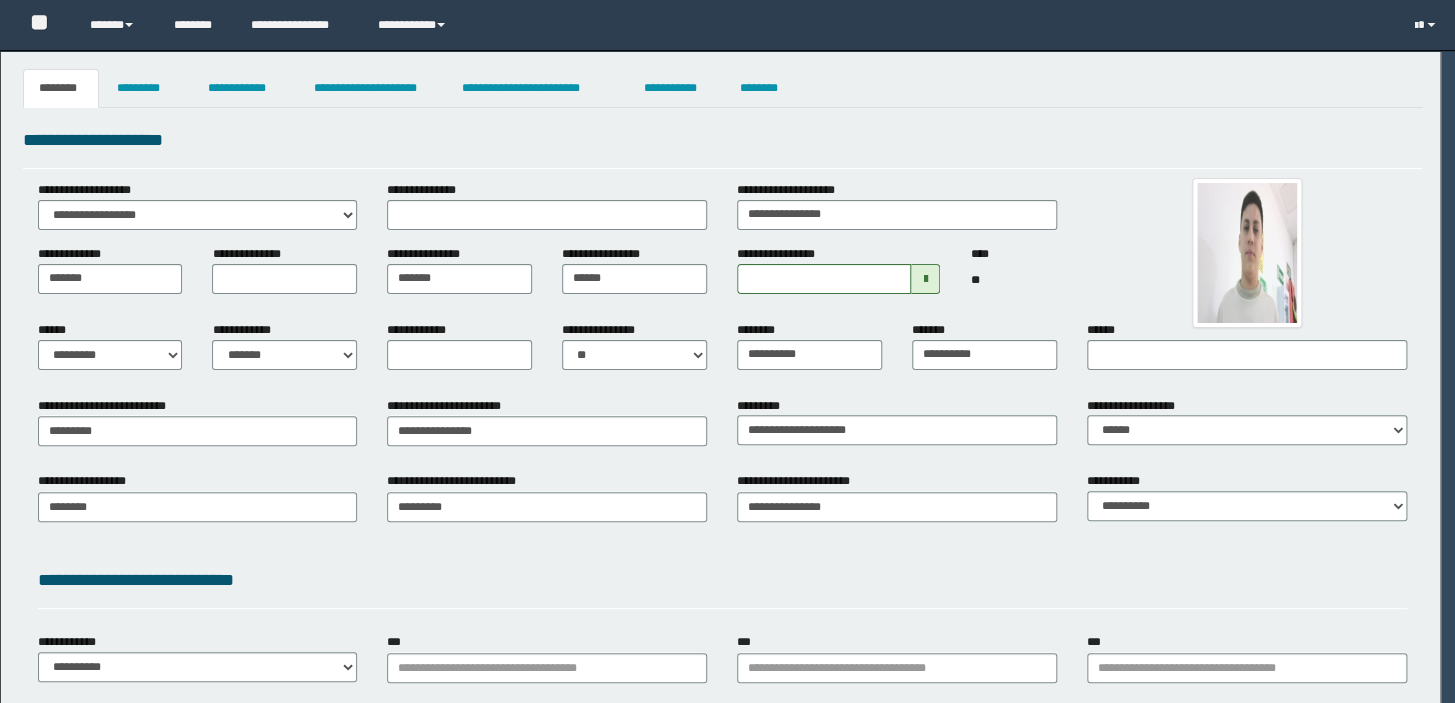 select on "*" 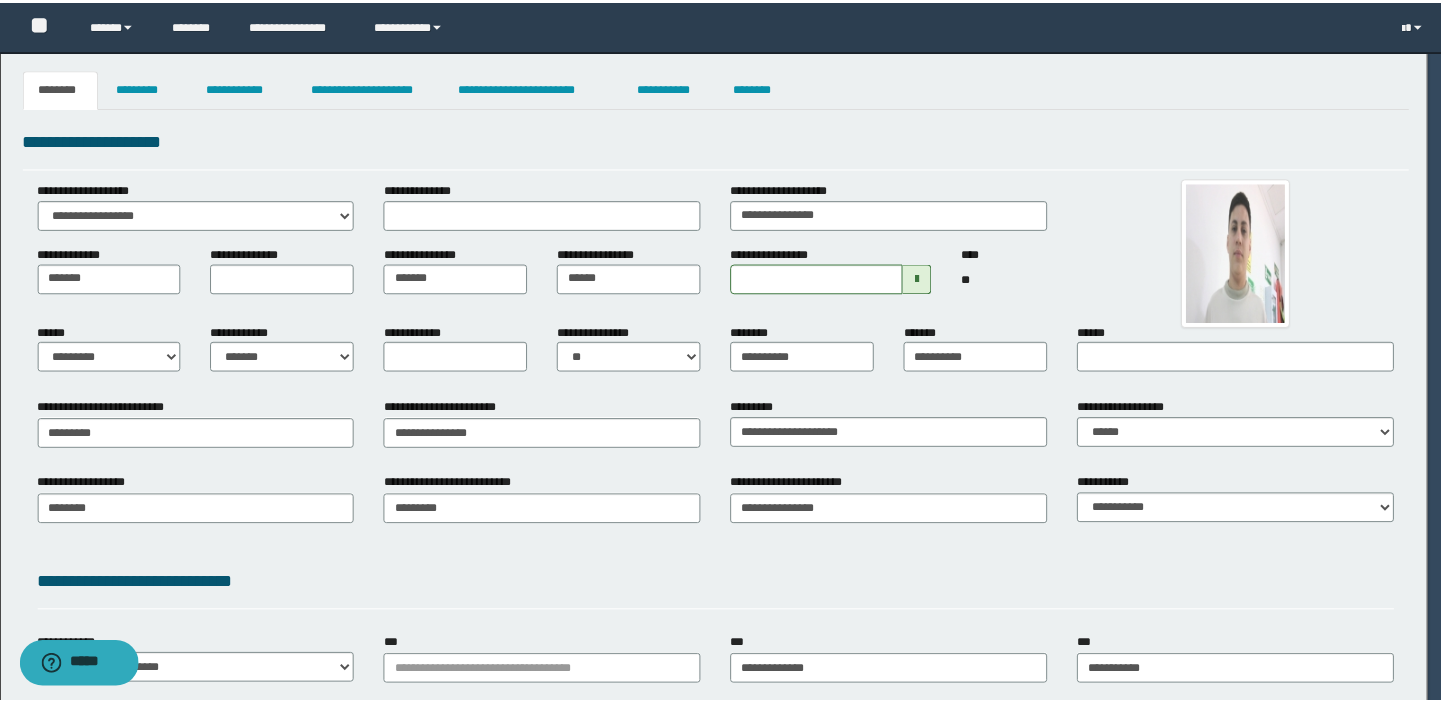 scroll, scrollTop: 0, scrollLeft: 0, axis: both 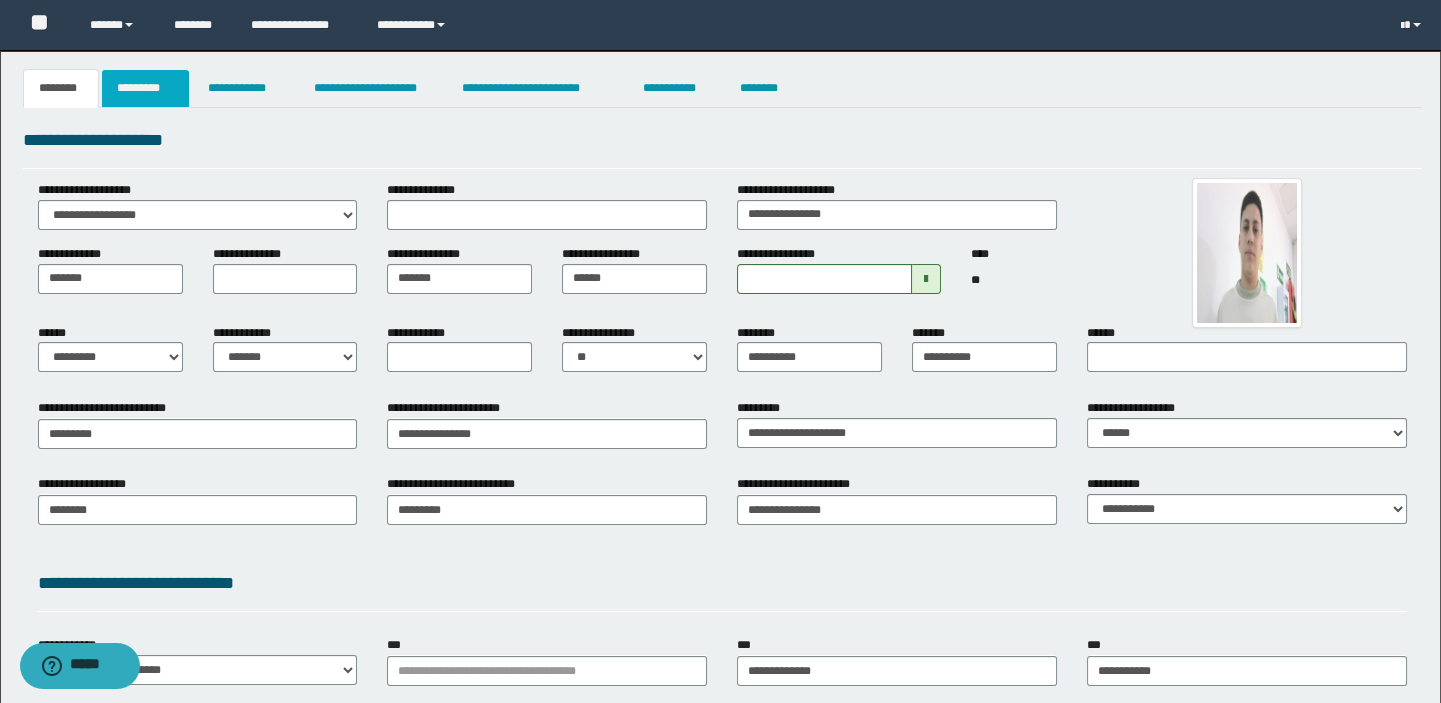 click on "*********" at bounding box center (145, 88) 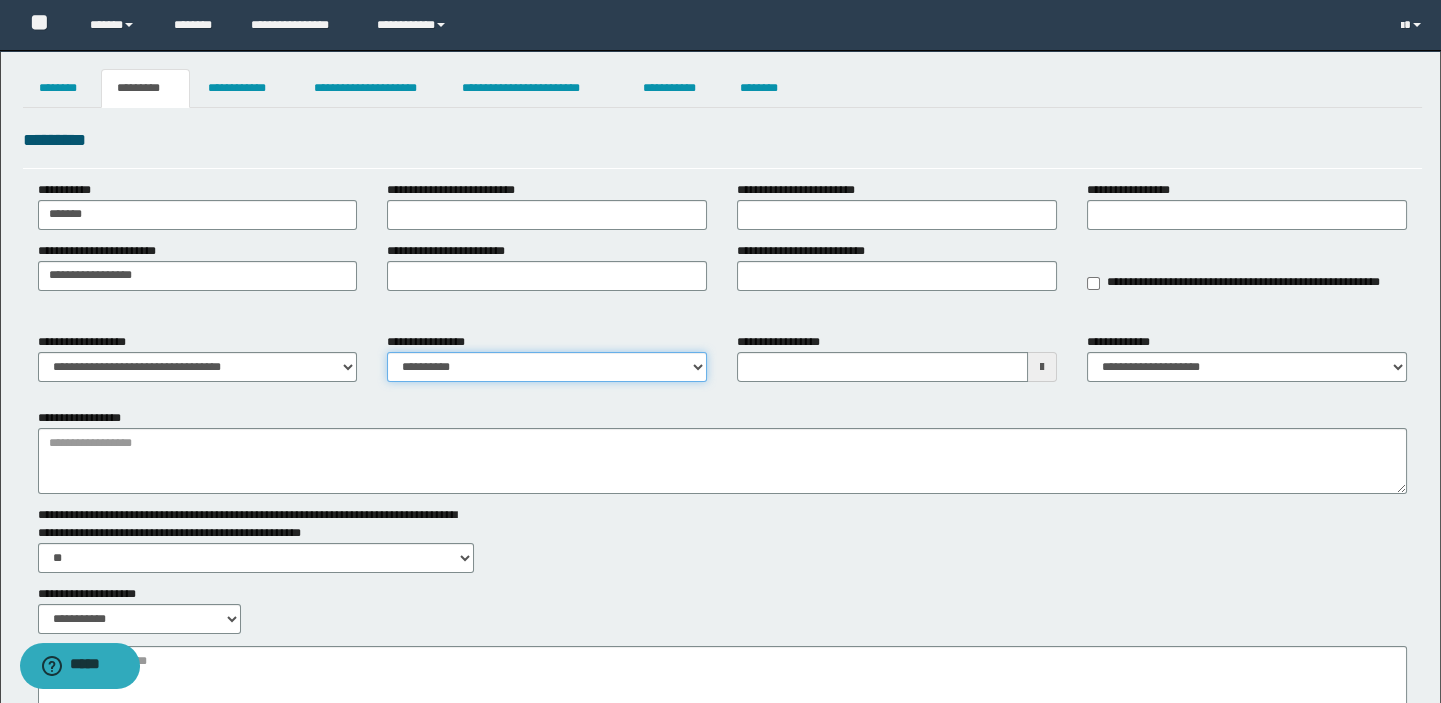 click on "**********" at bounding box center (547, 367) 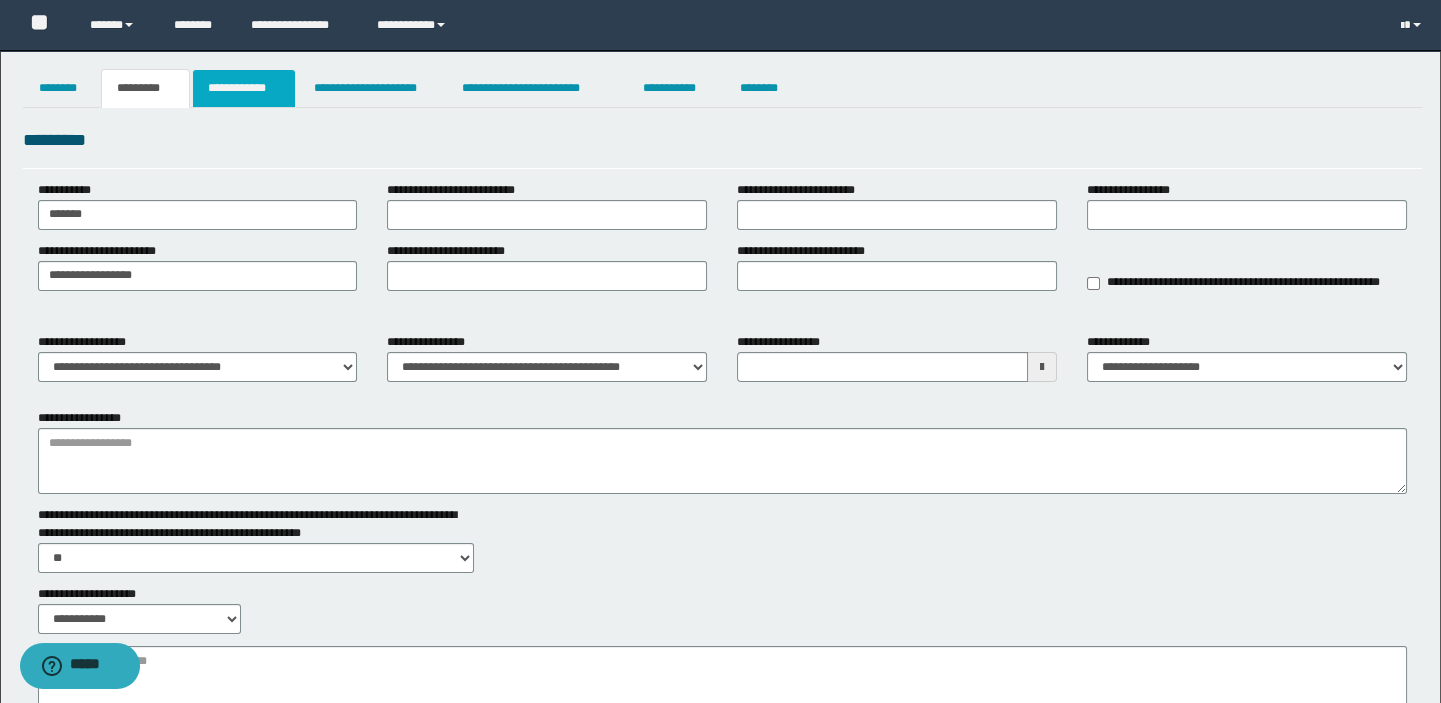 click on "**********" at bounding box center (244, 88) 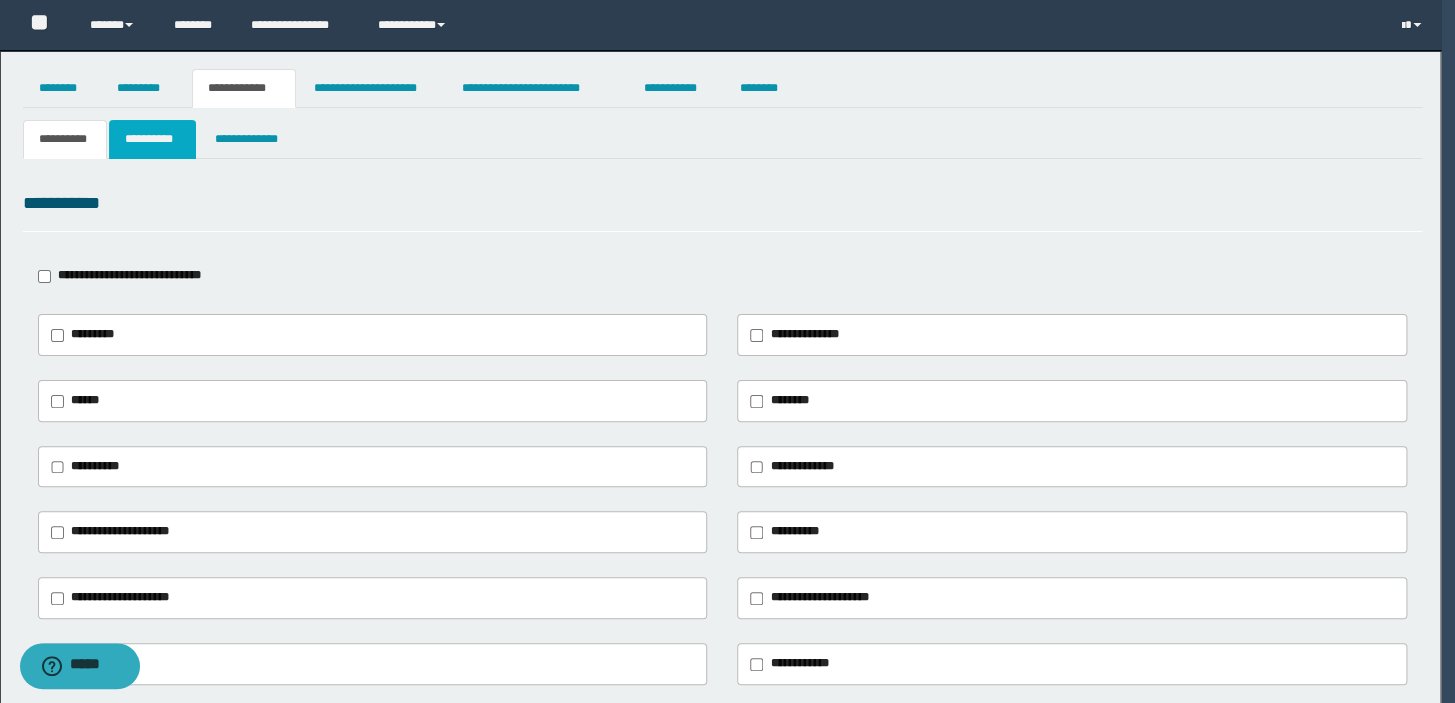 click on "**********" at bounding box center [153, 139] 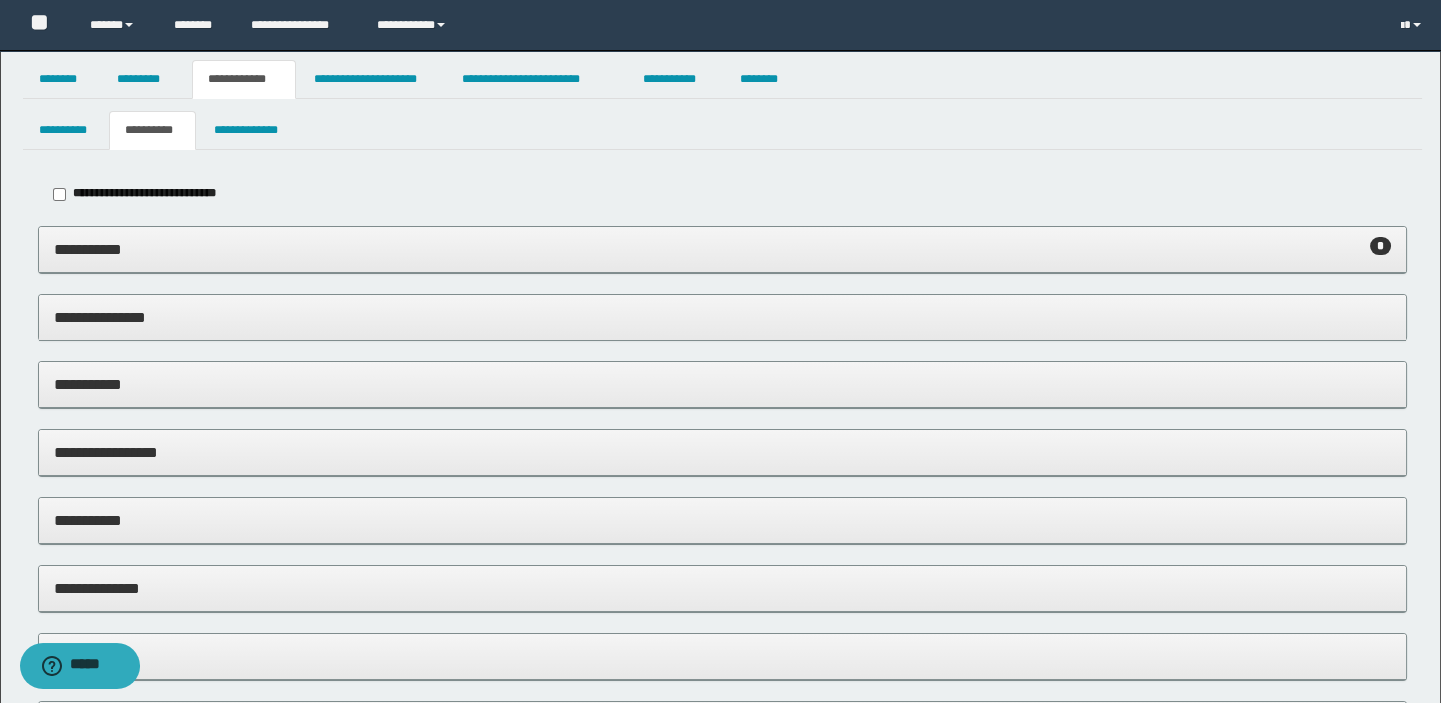 scroll, scrollTop: 0, scrollLeft: 0, axis: both 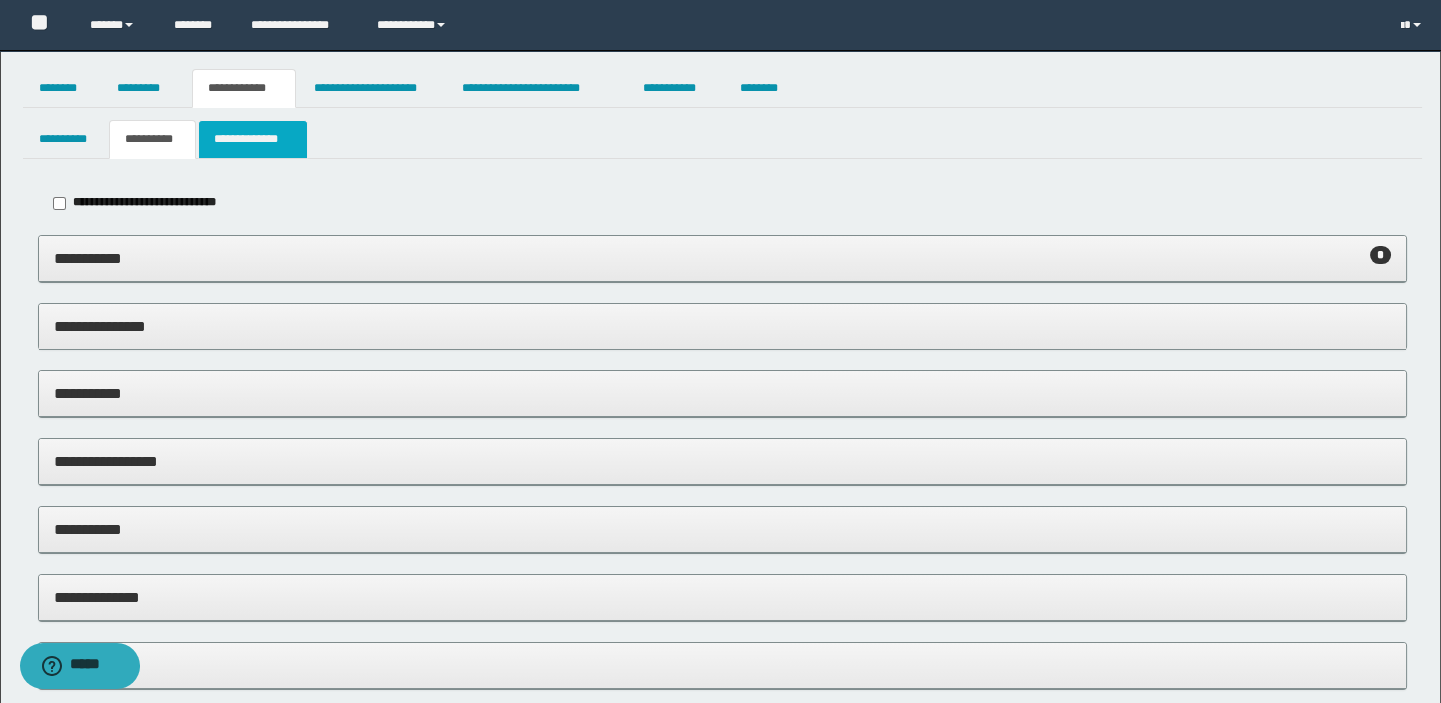 click on "**********" at bounding box center (252, 139) 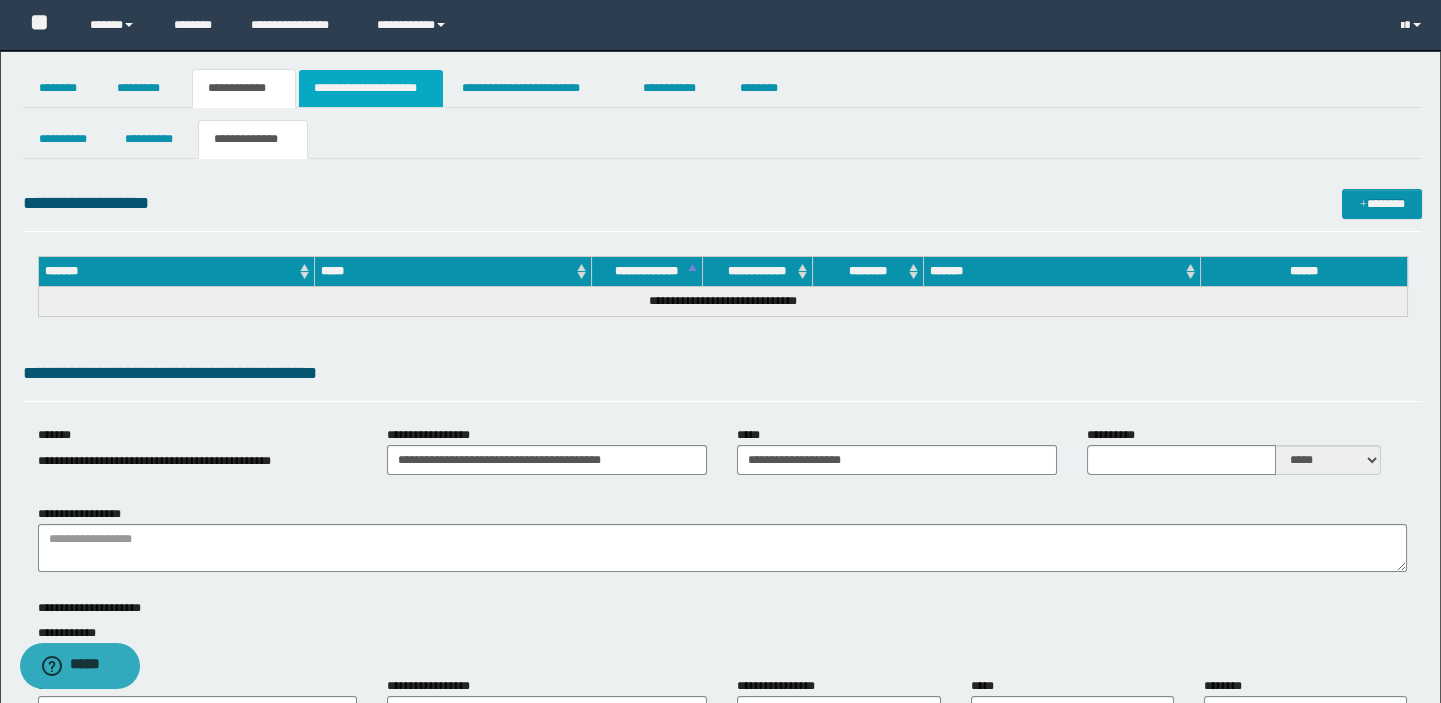 click on "**********" at bounding box center (371, 88) 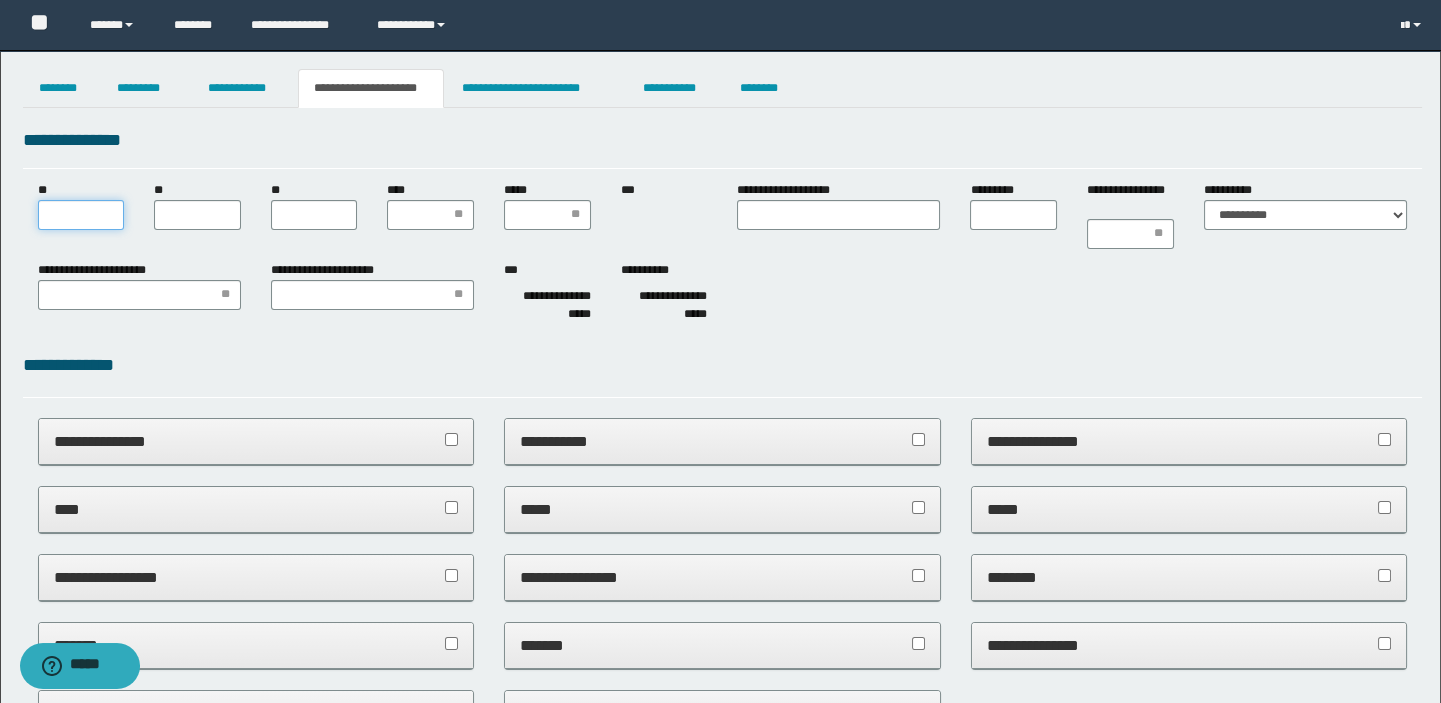 click on "**" at bounding box center [81, 215] 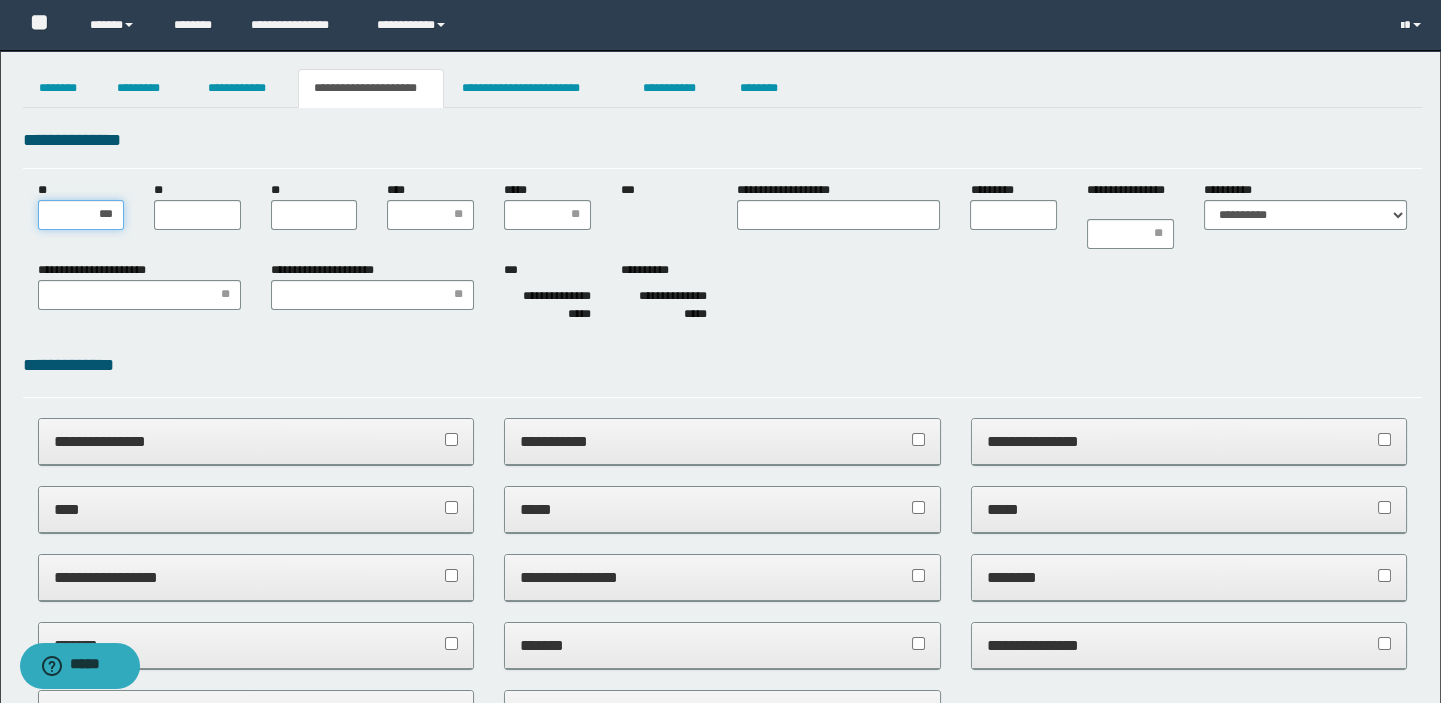 type on "**" 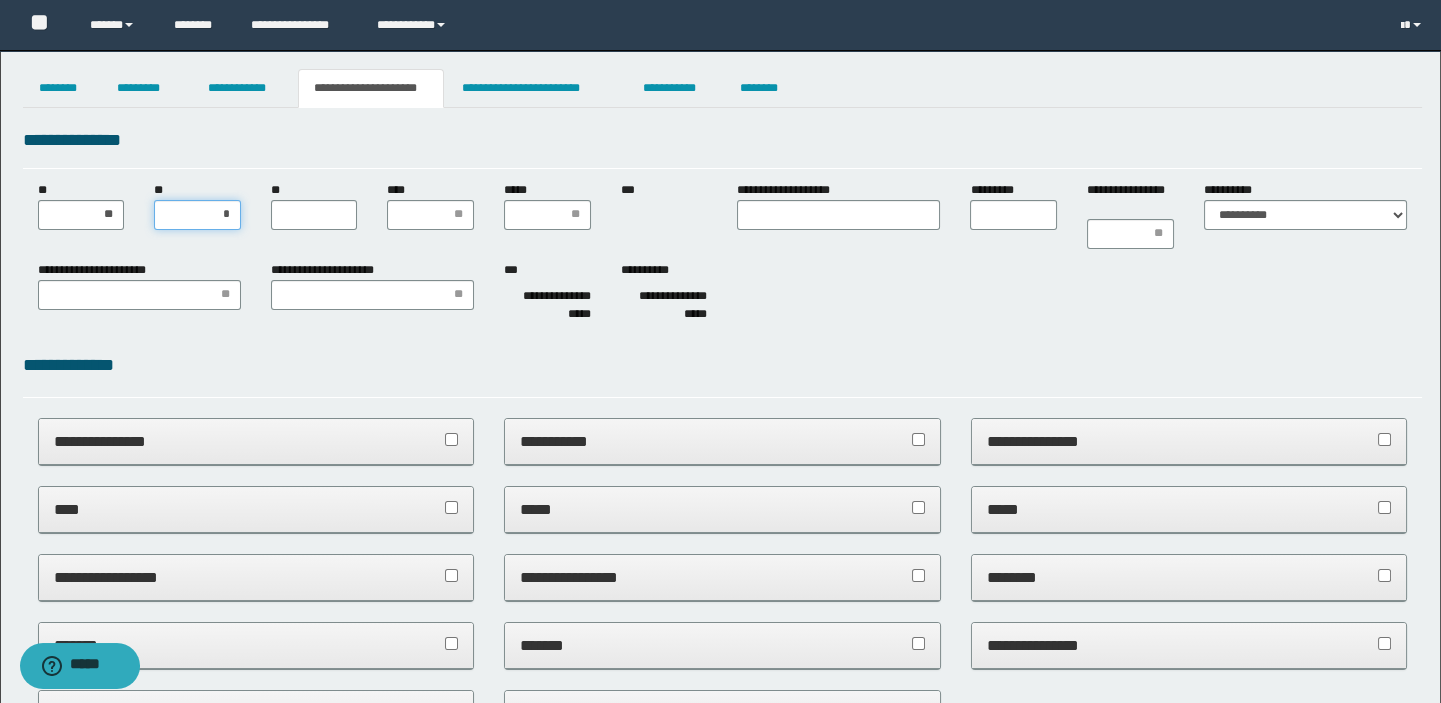 type on "**" 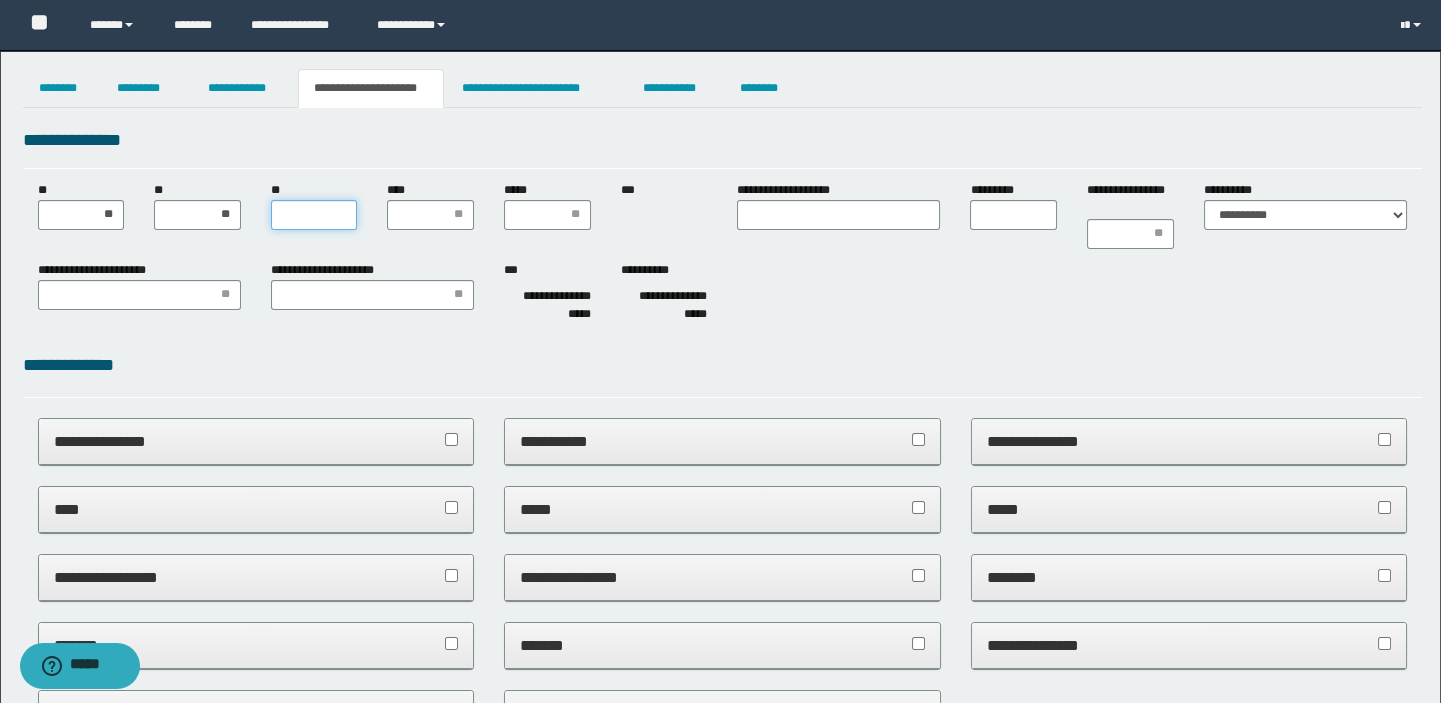 click on "**" at bounding box center [314, 215] 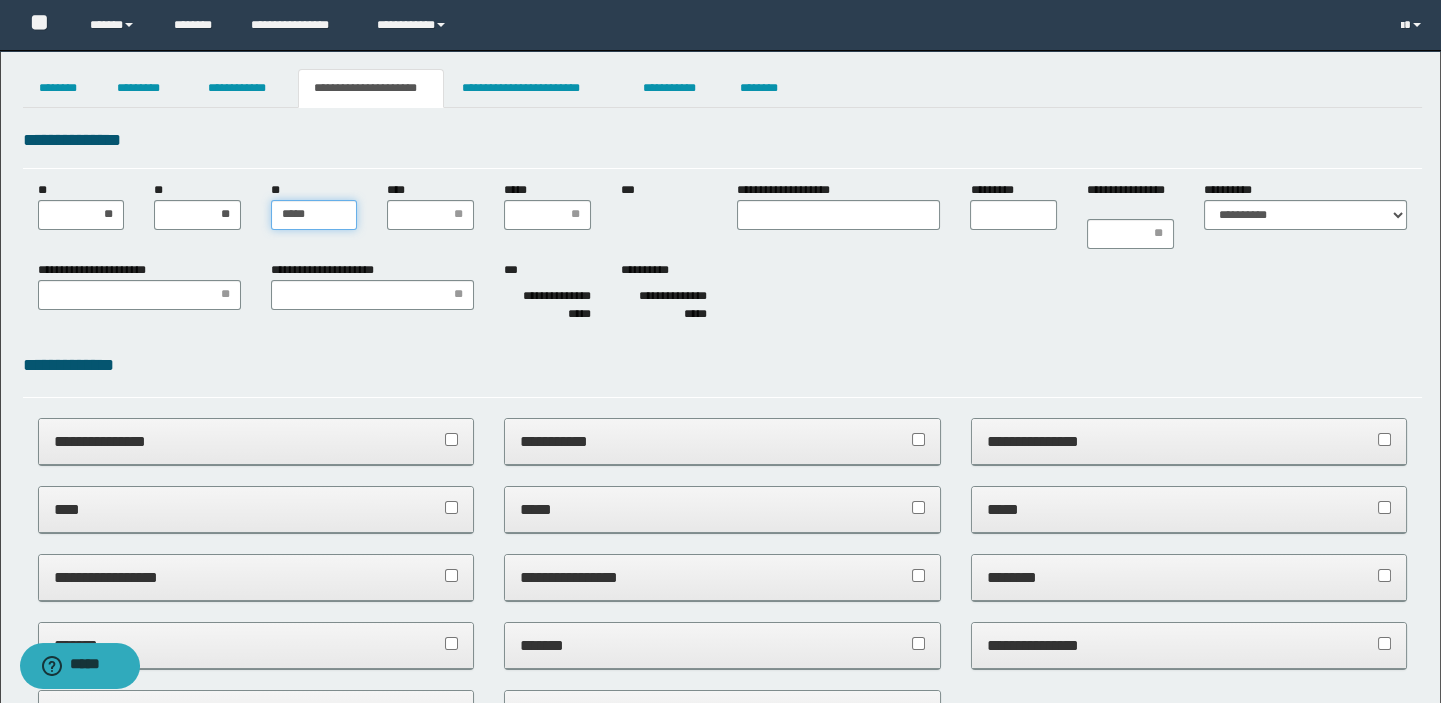 type on "******" 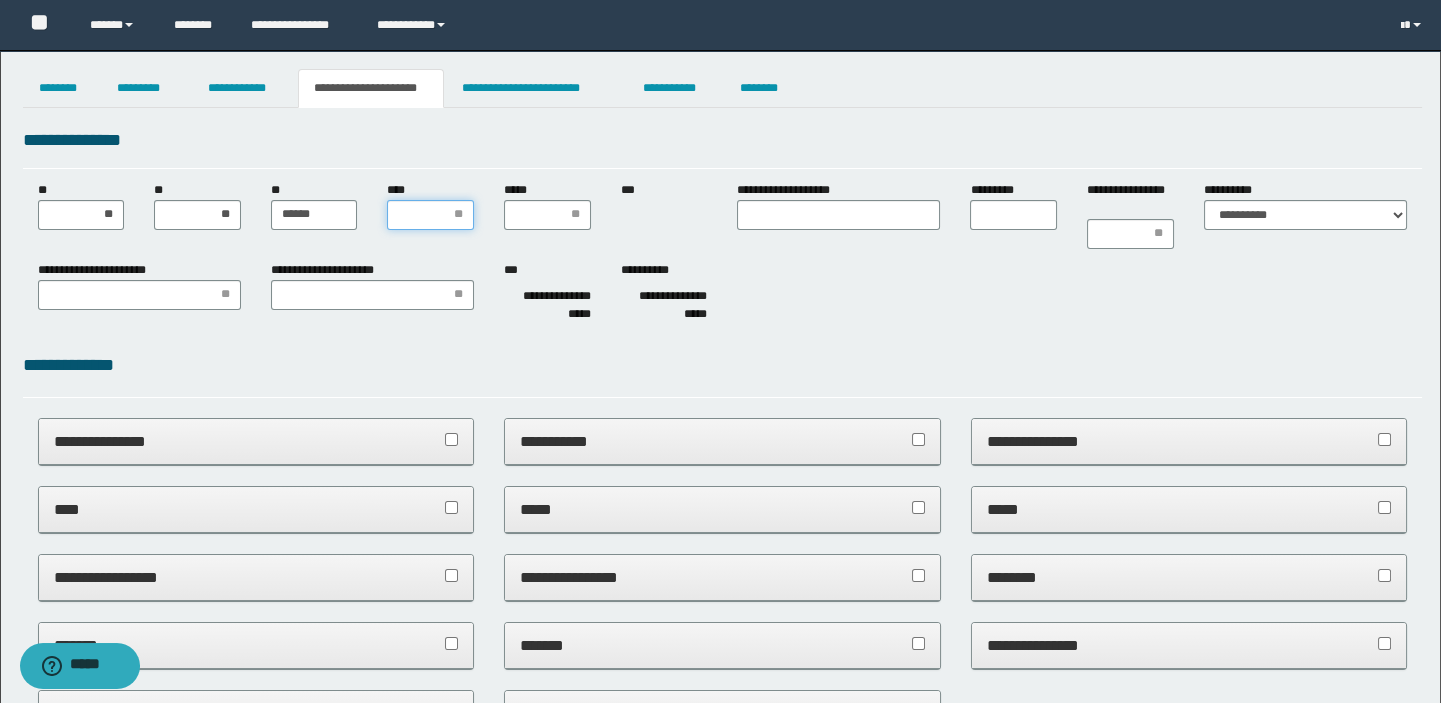 click on "****" at bounding box center (430, 215) 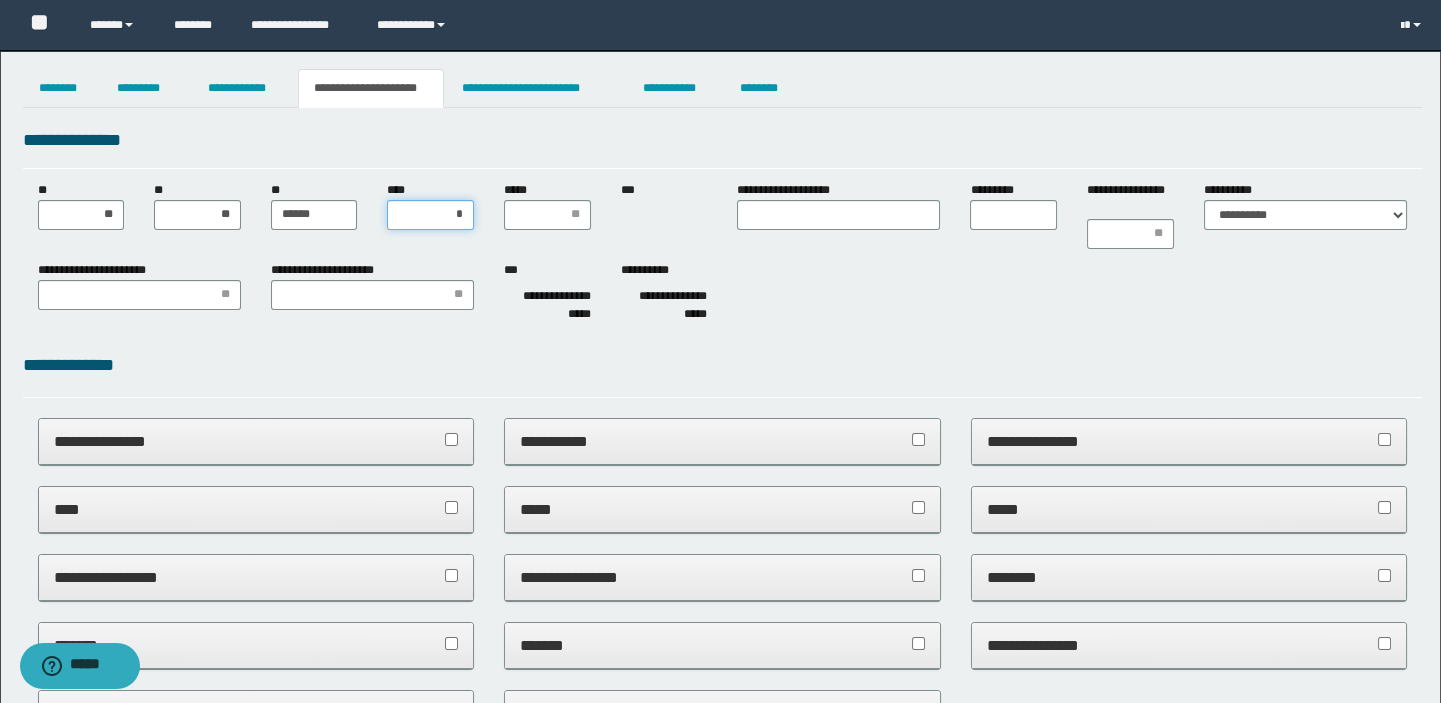 type on "**" 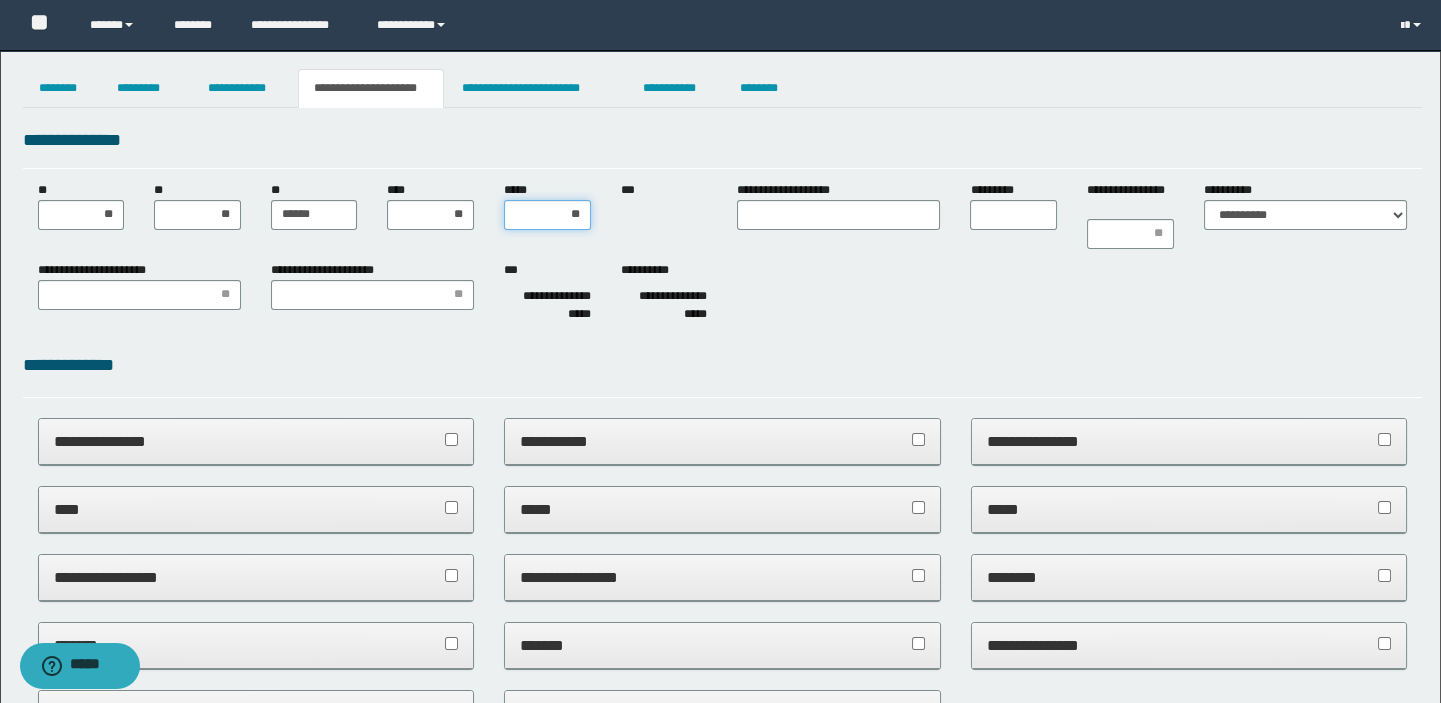 type on "***" 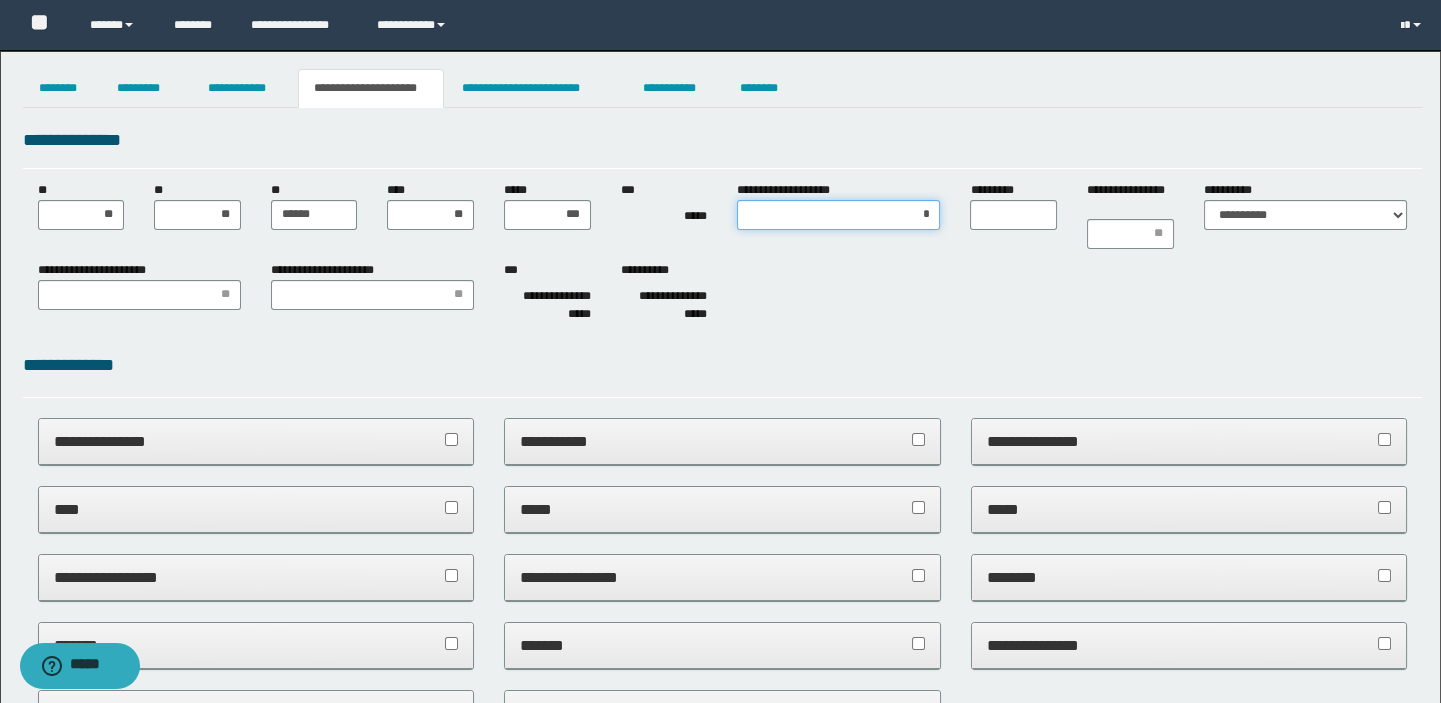 type on "**" 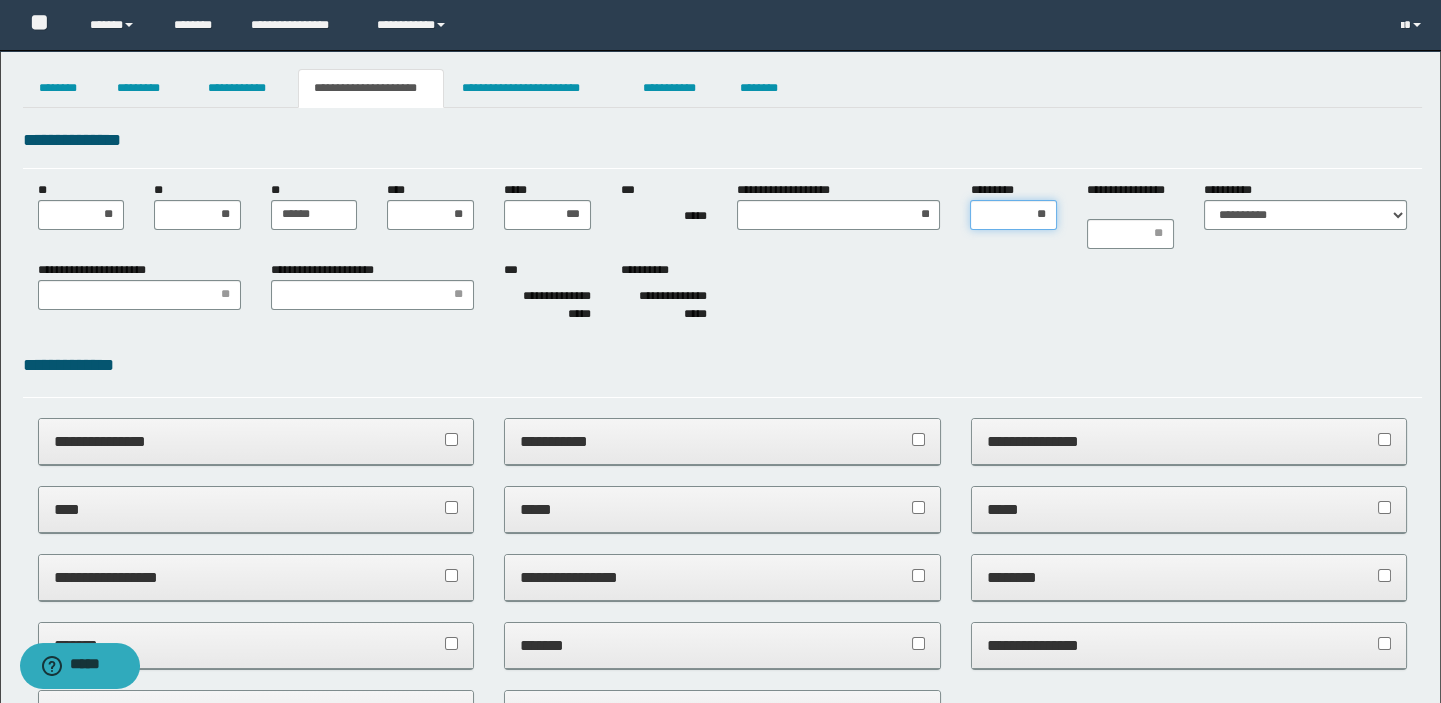 type on "*" 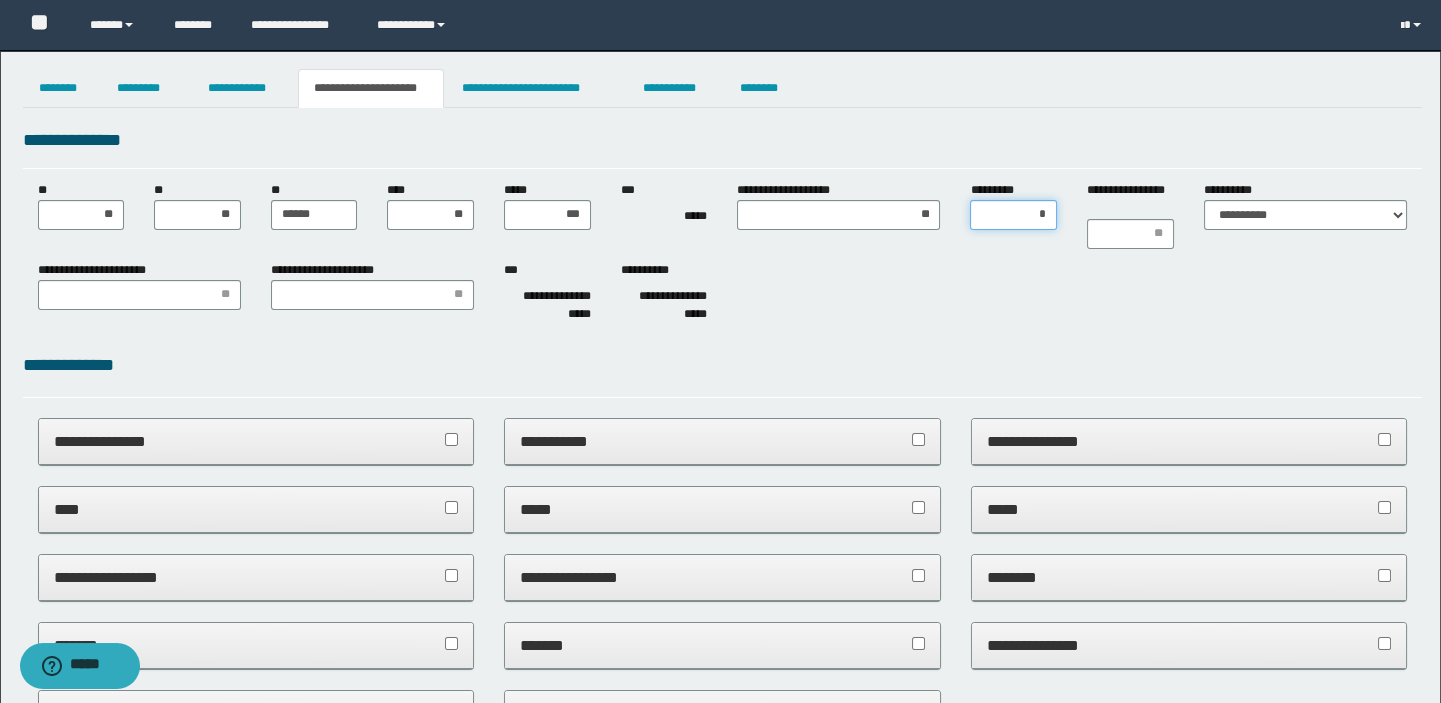 type on "**" 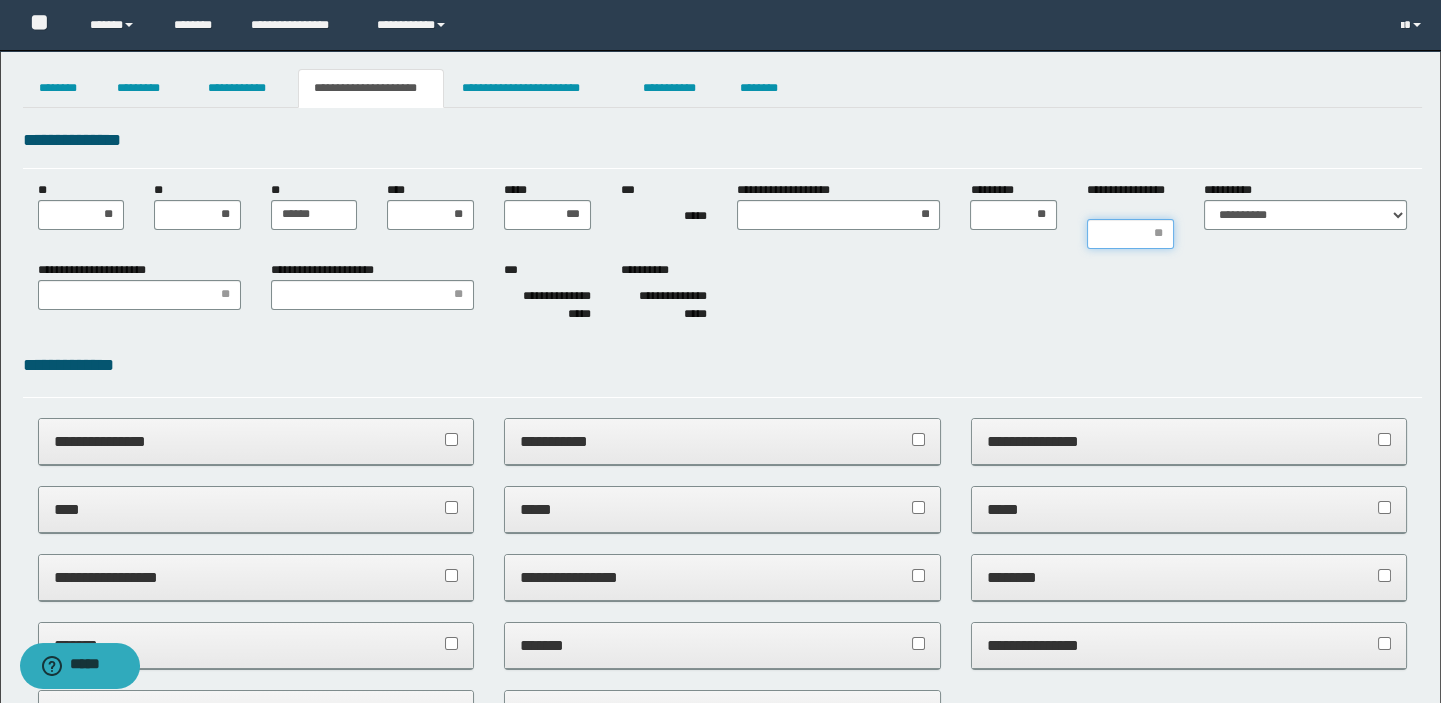 click on "**********" at bounding box center (1130, 234) 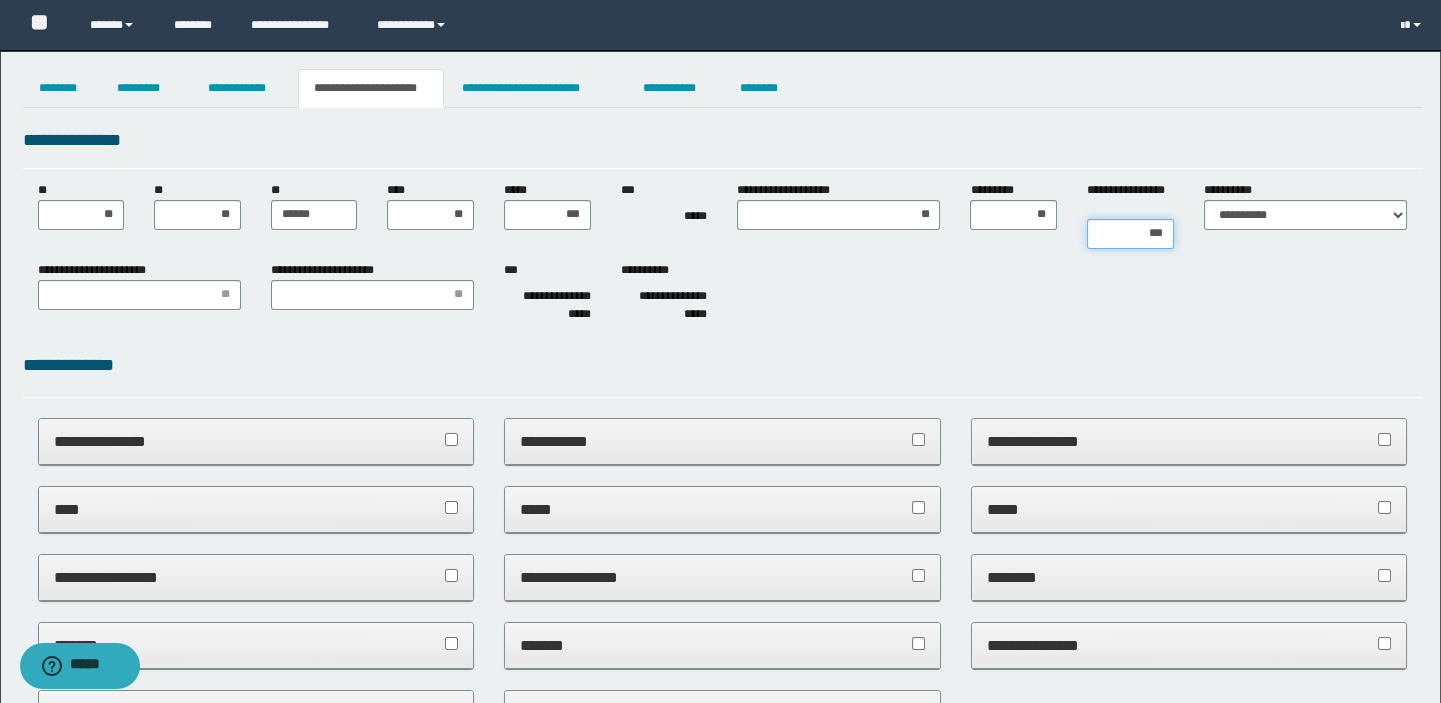 type on "****" 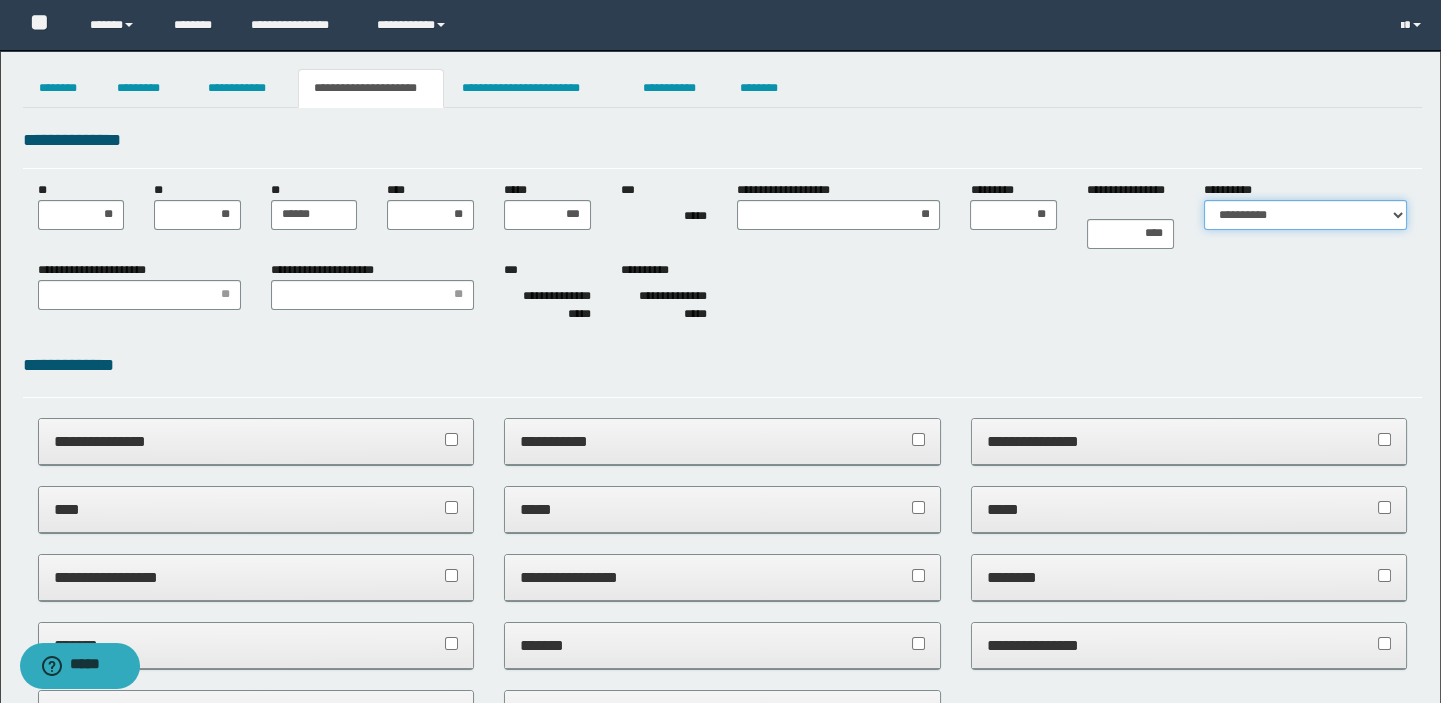 click on "**********" at bounding box center (1305, 215) 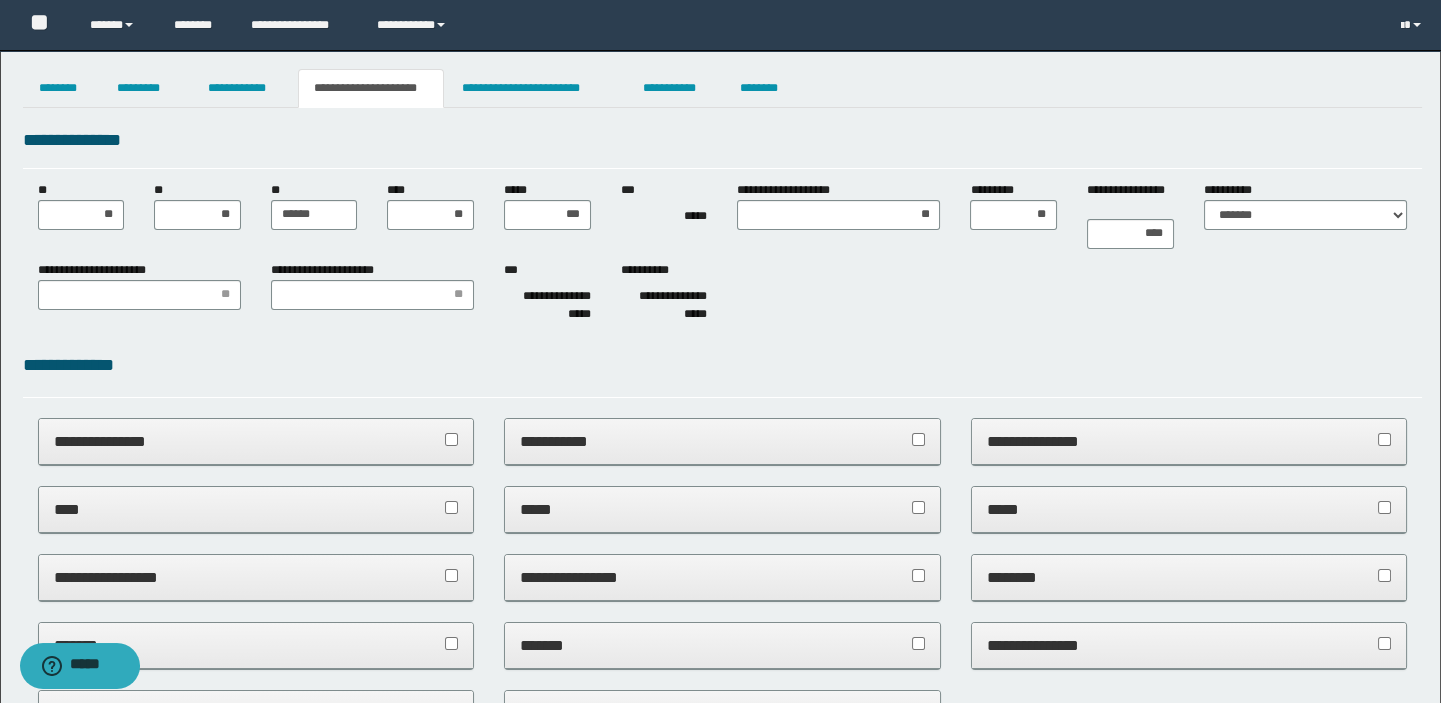 click on "**********" at bounding box center (723, 296) 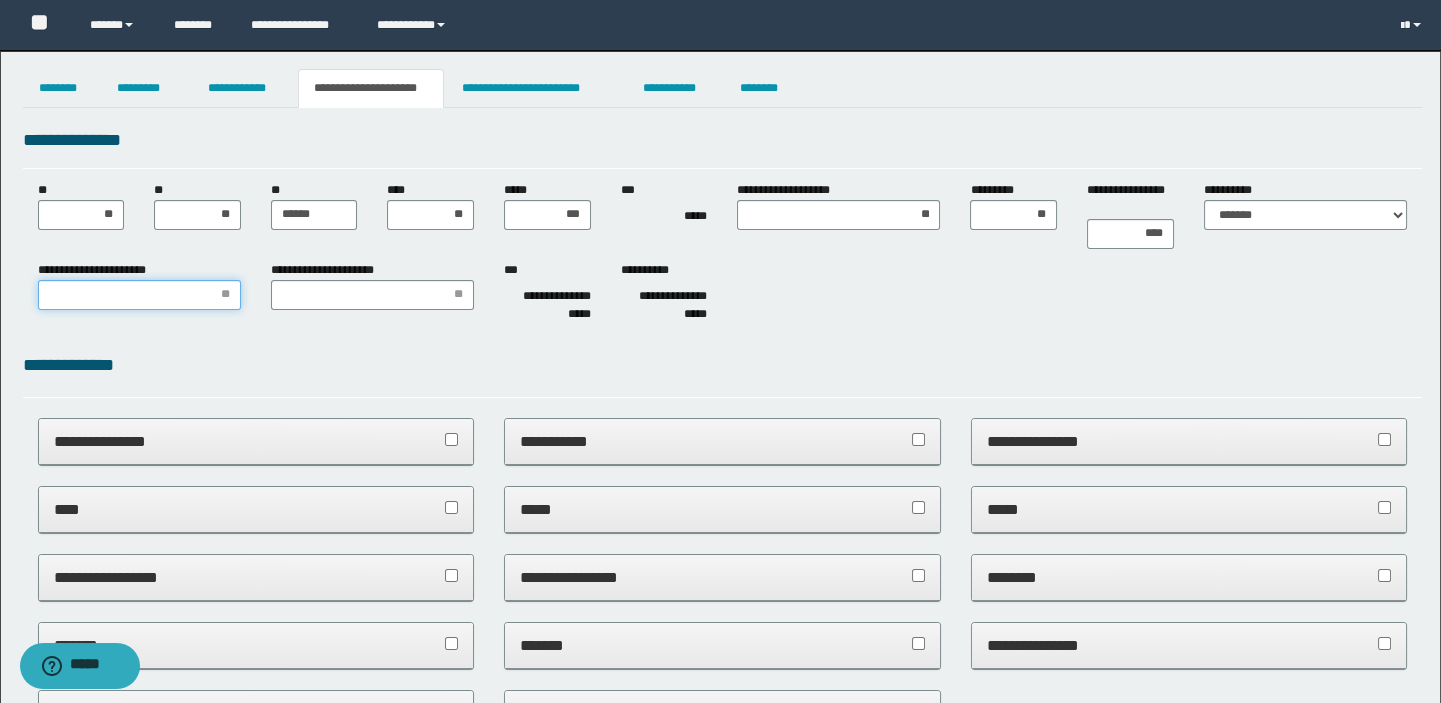 click on "**********" at bounding box center (139, 295) 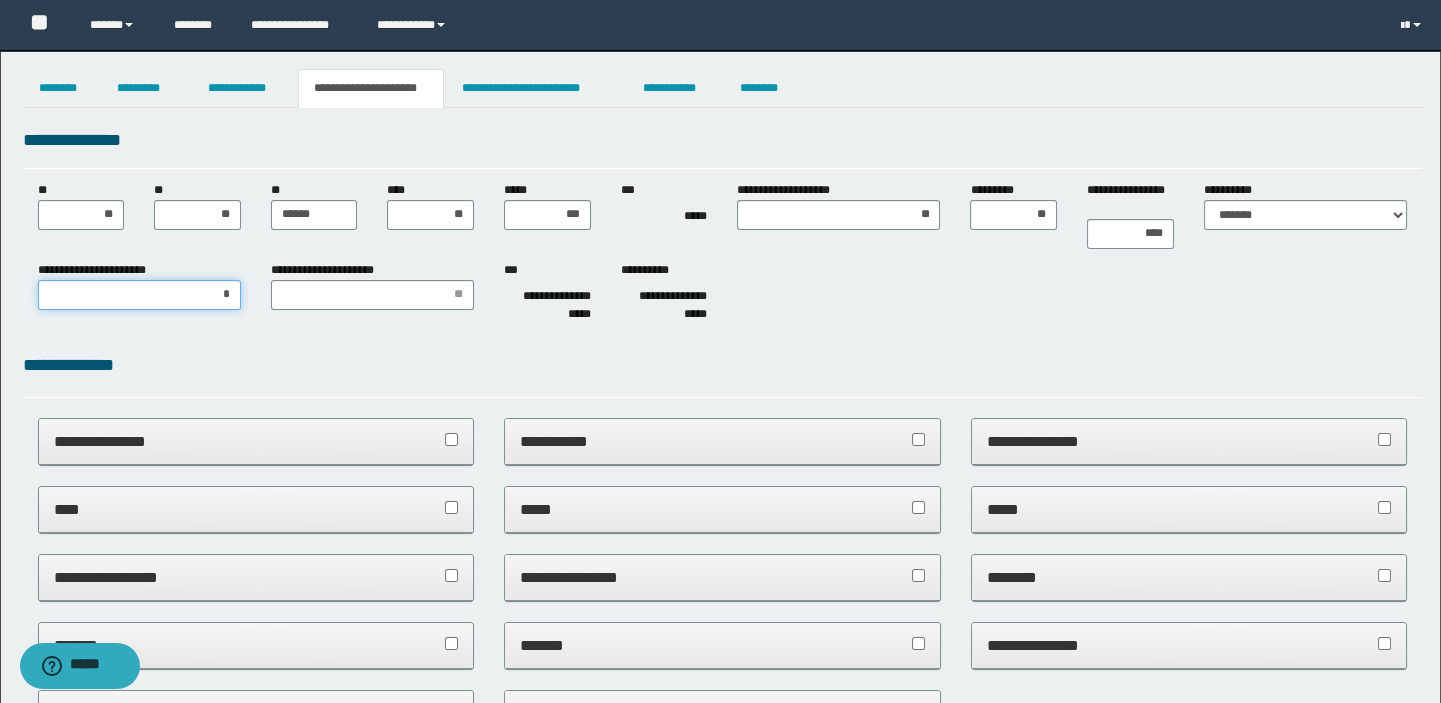 type on "**" 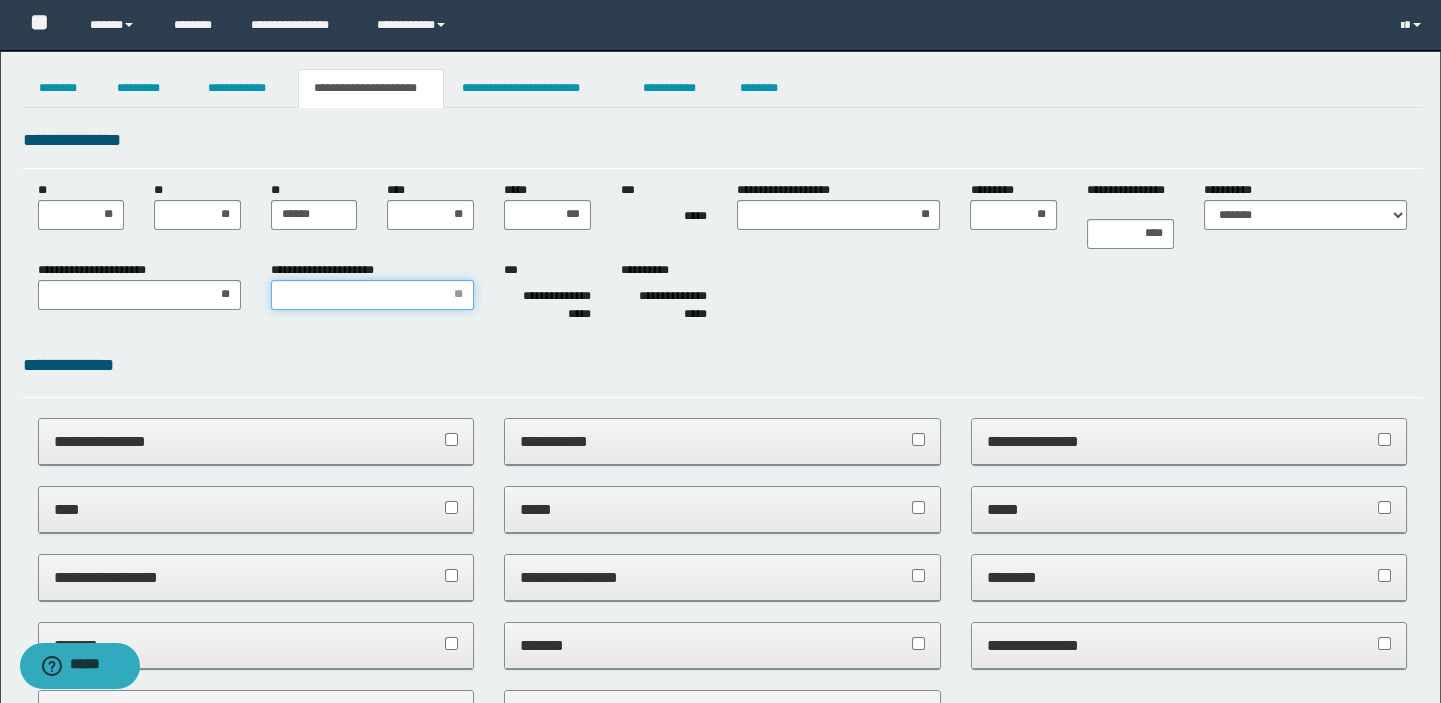 type on "*" 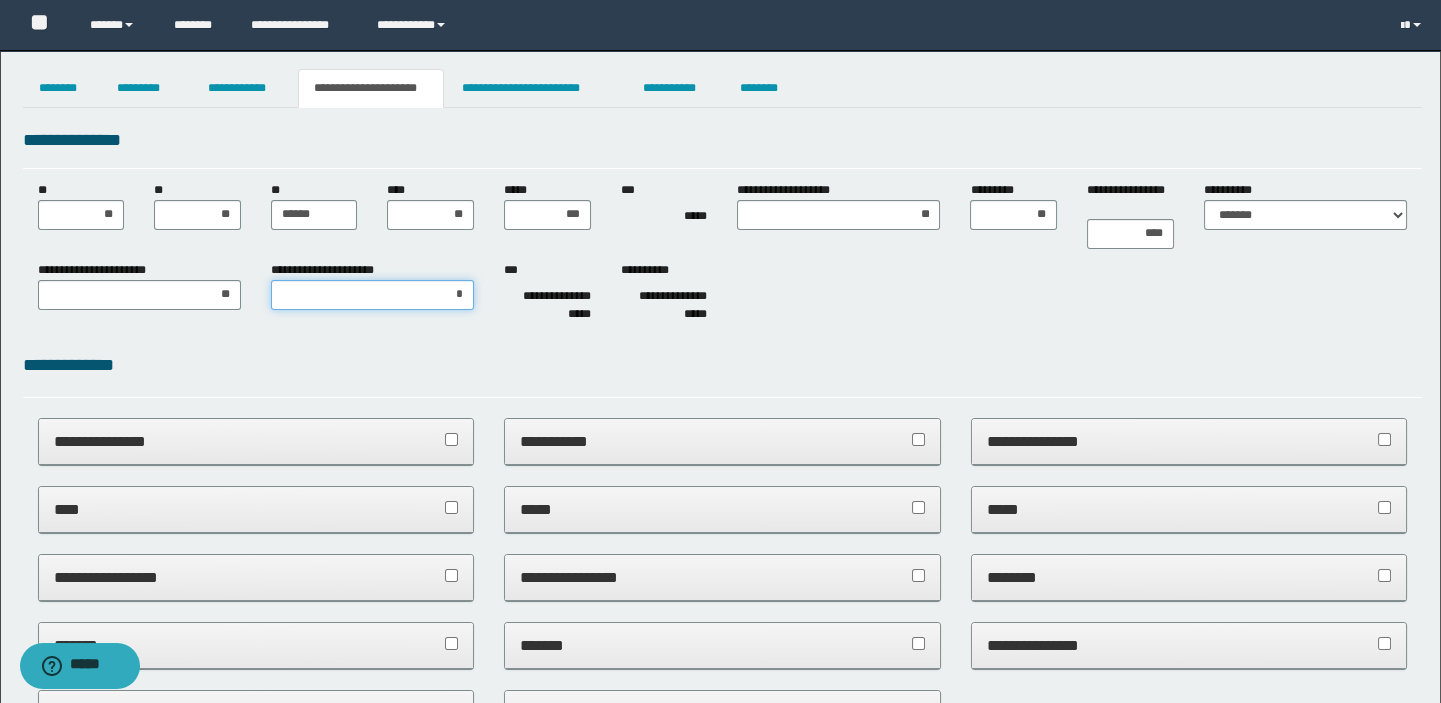 type on "**" 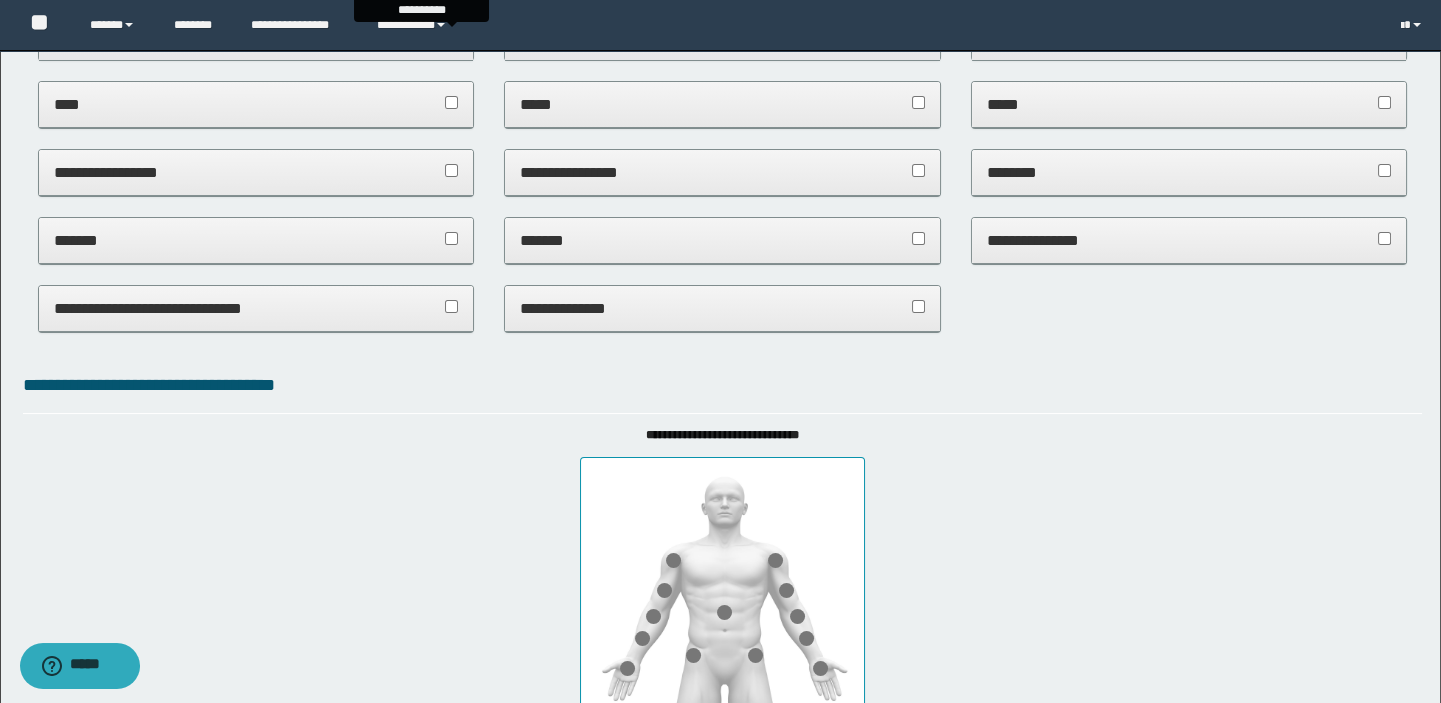 scroll, scrollTop: 818, scrollLeft: 0, axis: vertical 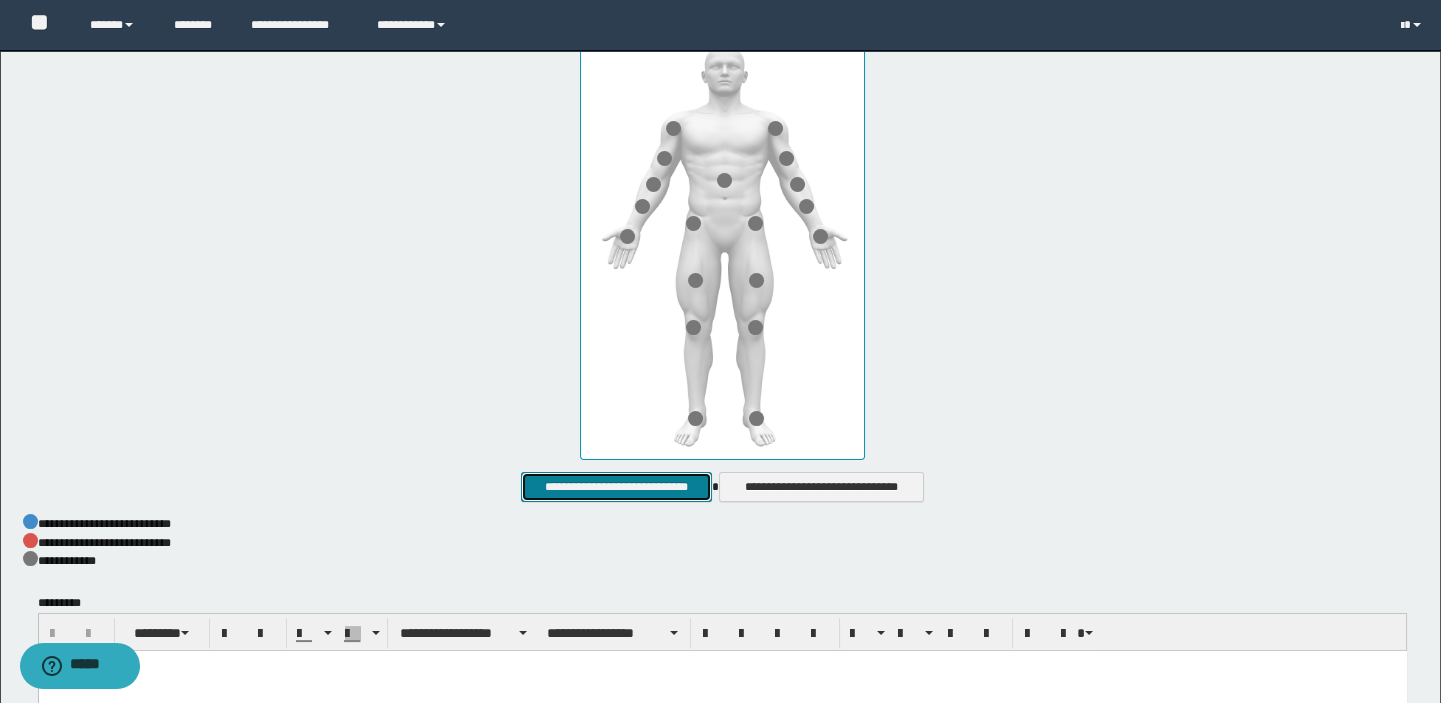 click on "**********" at bounding box center (616, 487) 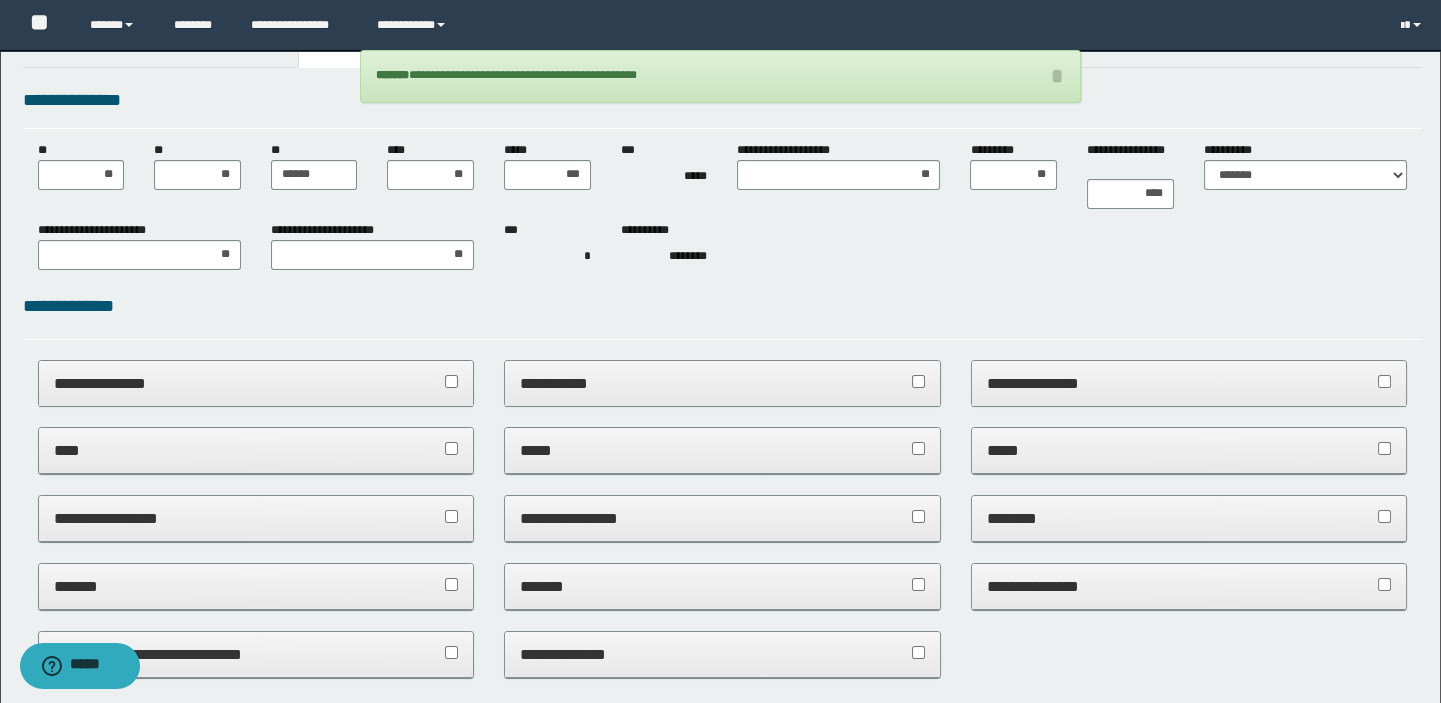 scroll, scrollTop: 0, scrollLeft: 0, axis: both 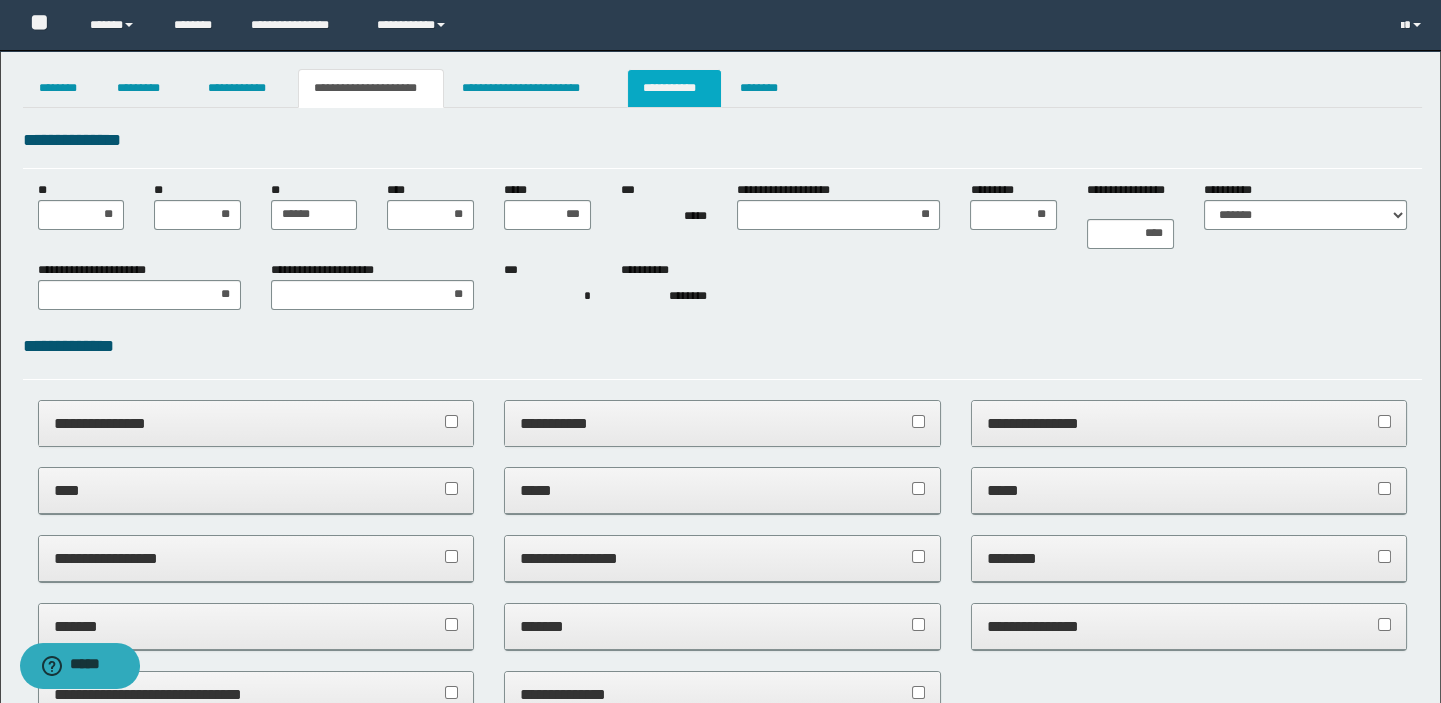click on "**********" at bounding box center [674, 88] 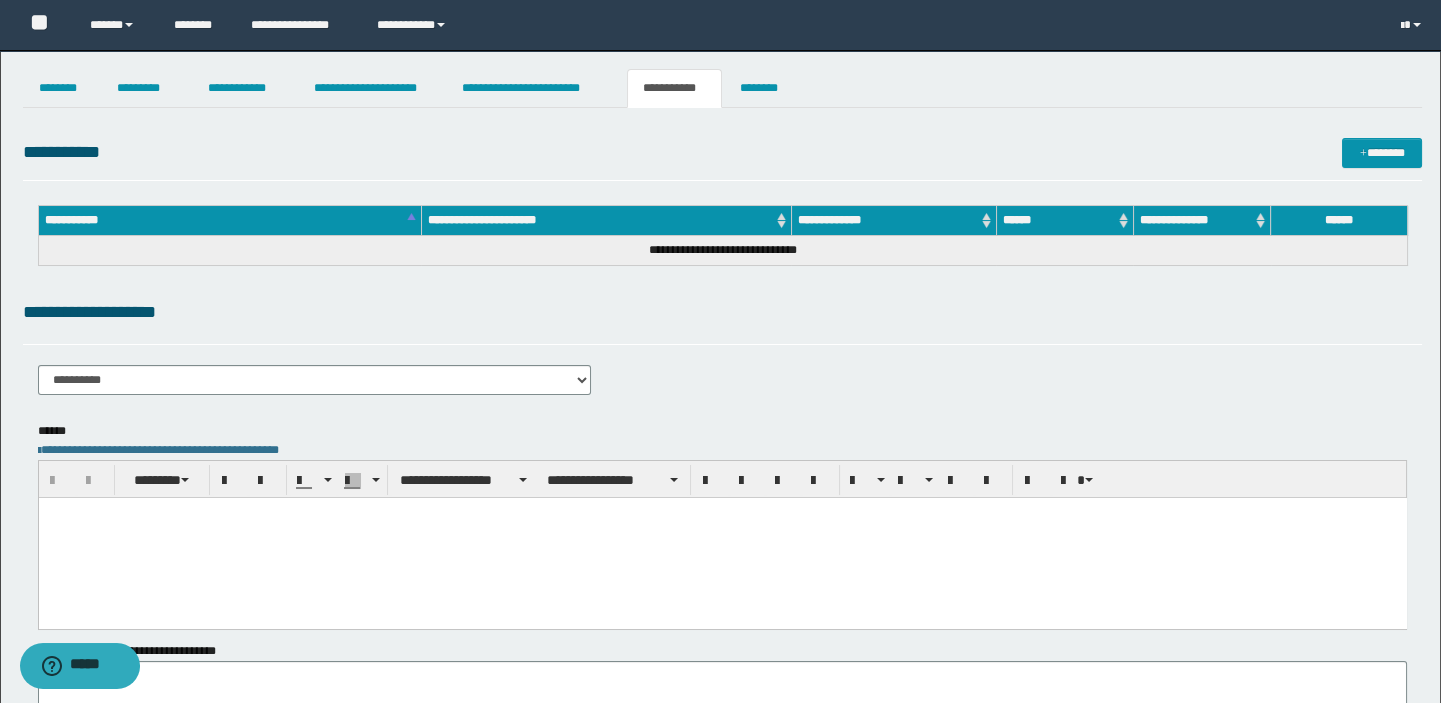 scroll, scrollTop: 0, scrollLeft: 0, axis: both 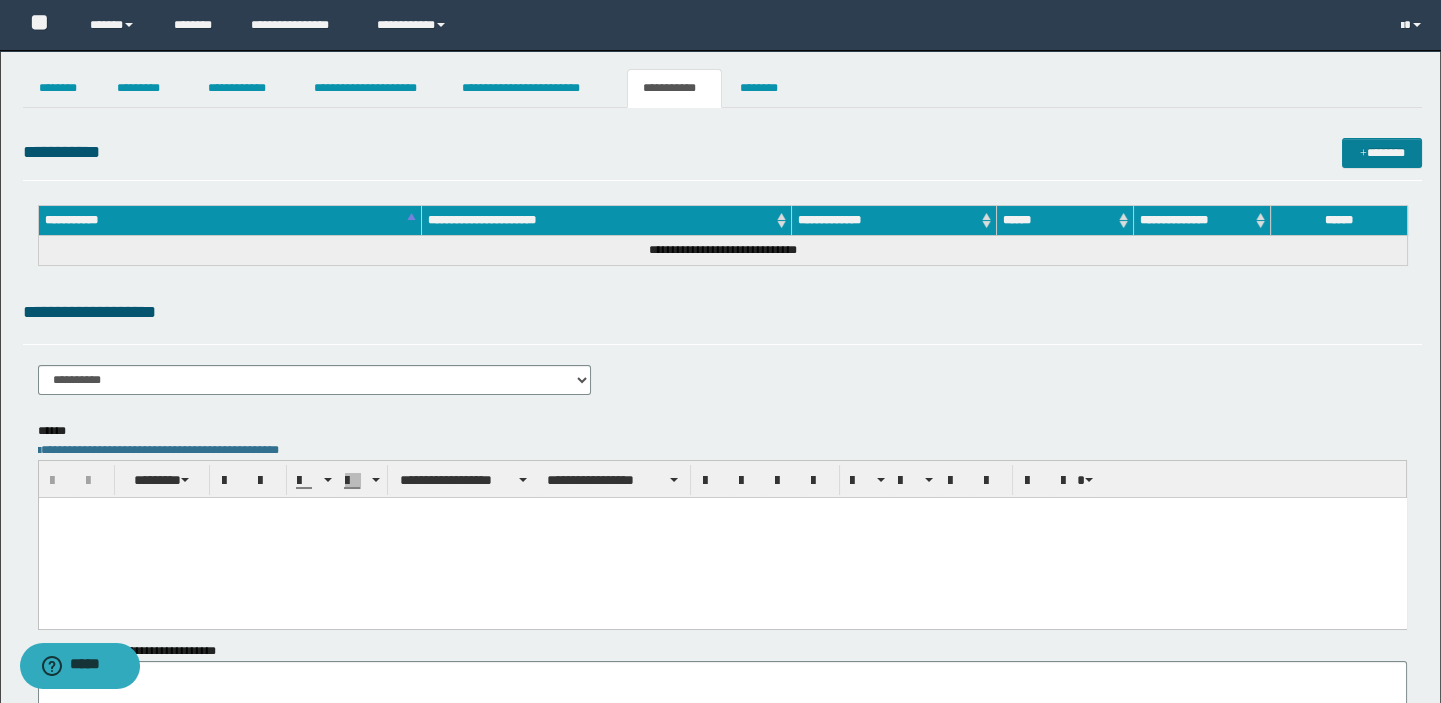 click on "**********" at bounding box center (723, 156) 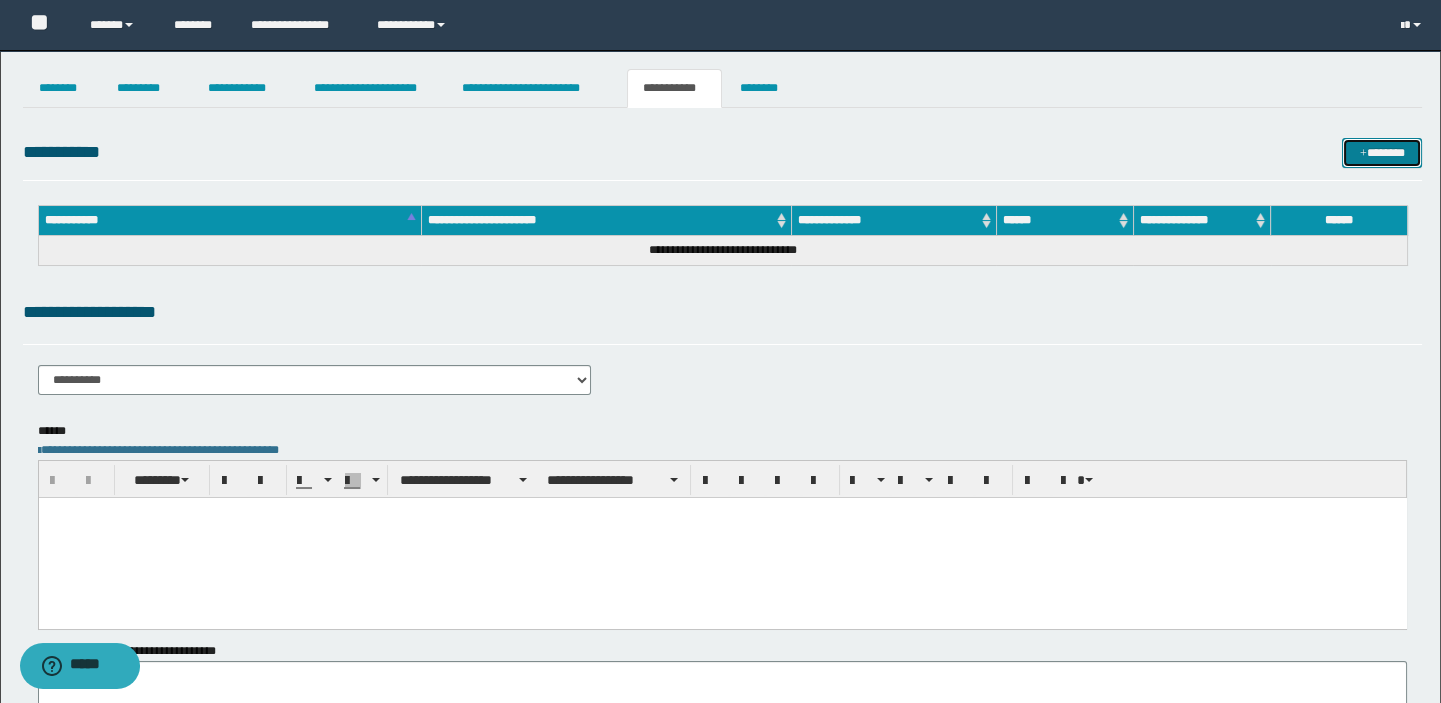 click at bounding box center (1363, 154) 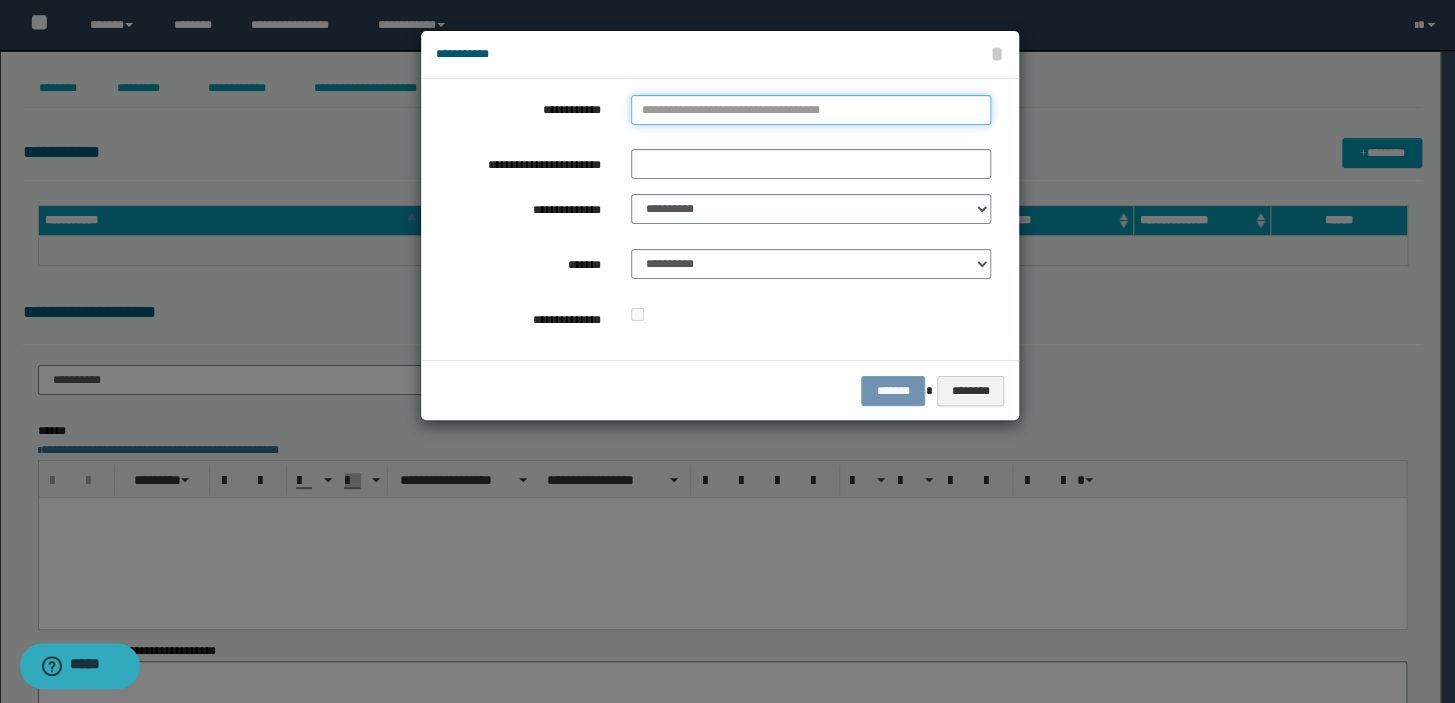 click on "**********" at bounding box center [811, 110] 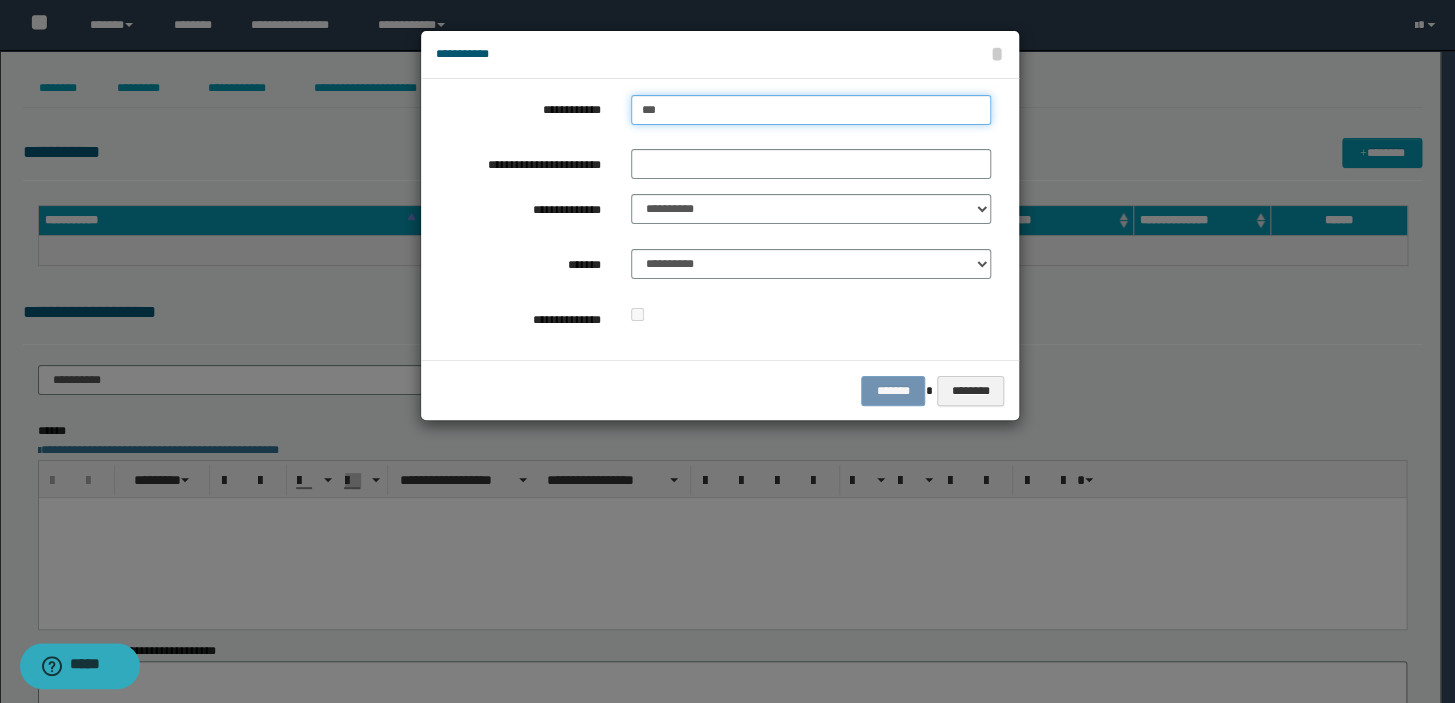 type on "****" 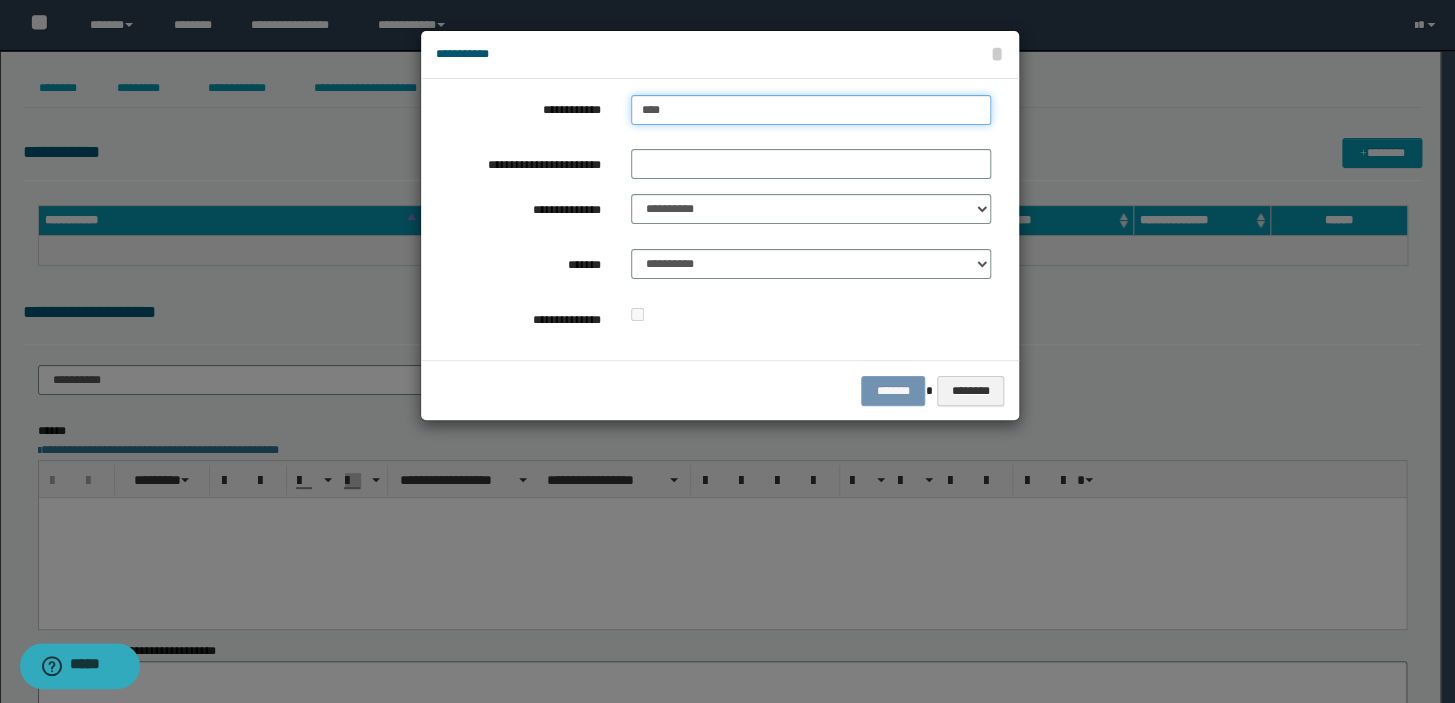 type on "****" 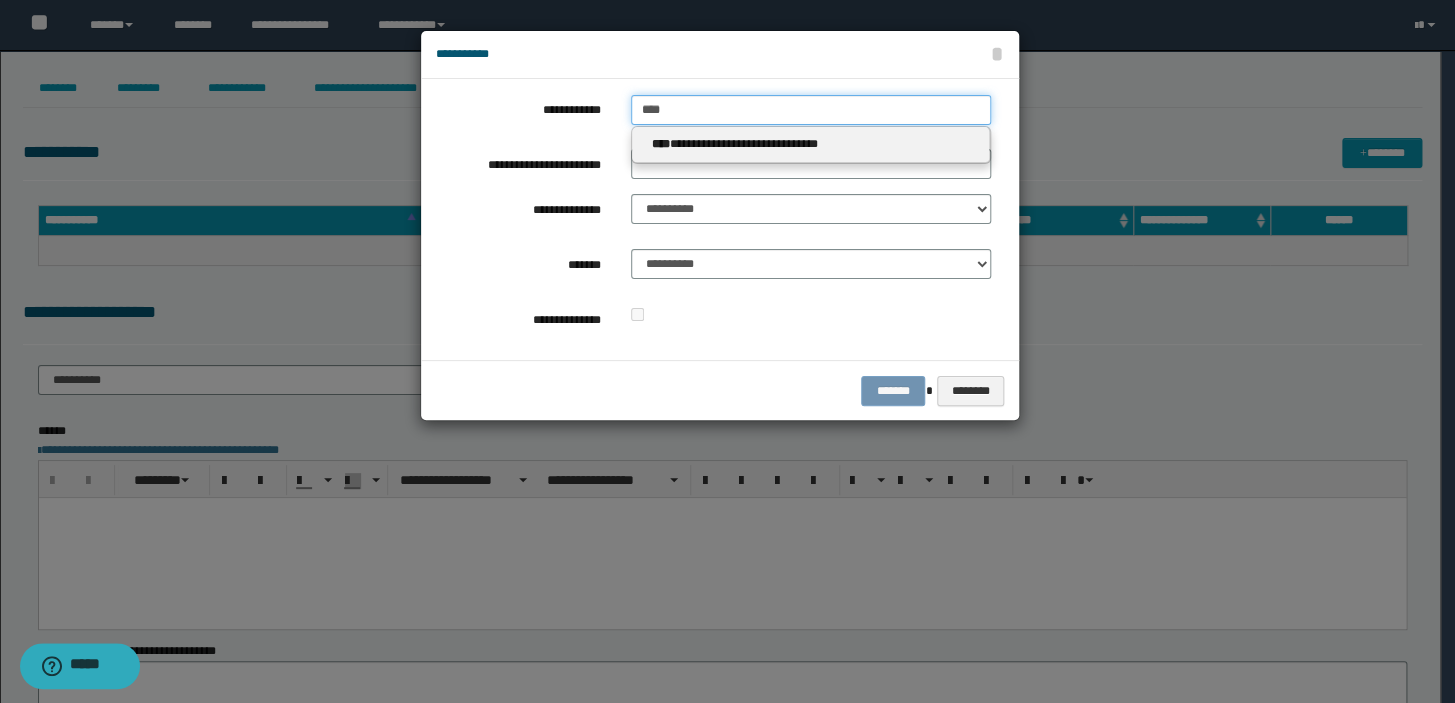 type on "****" 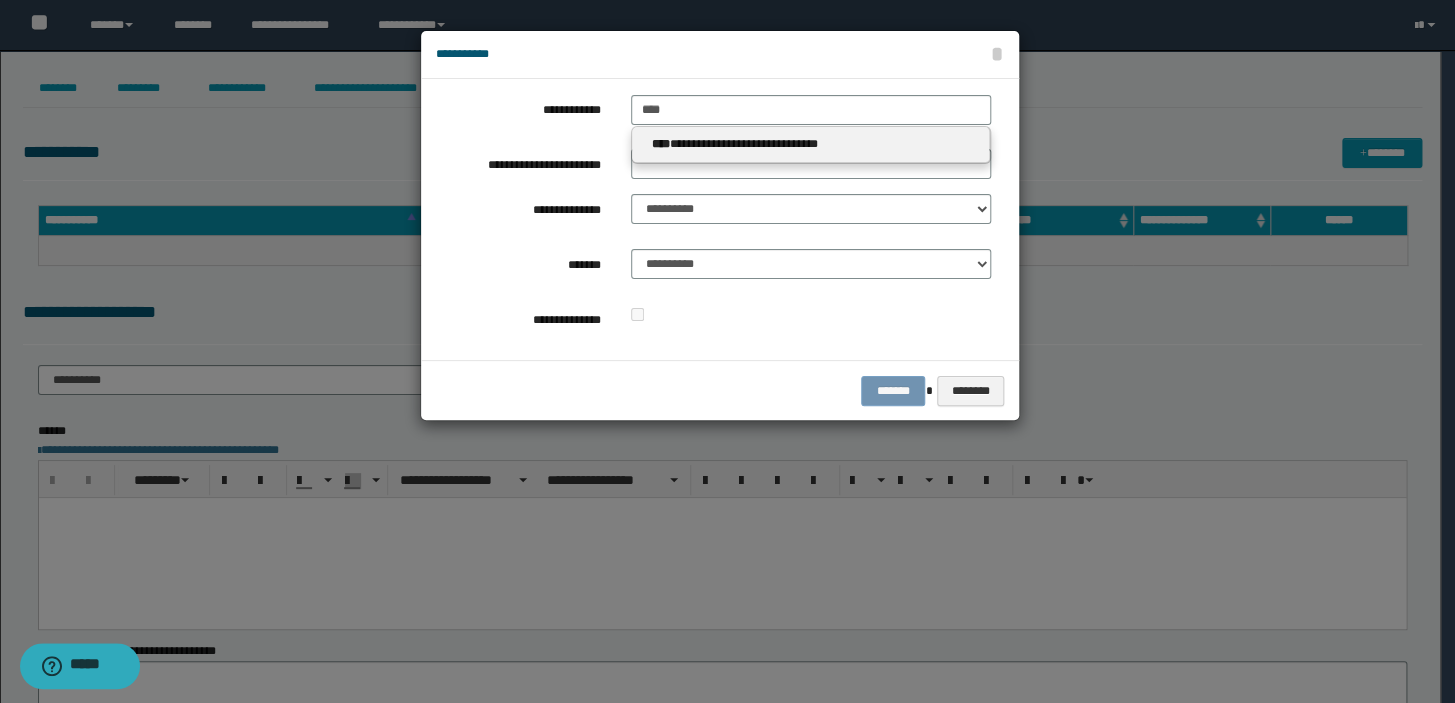 click on "**********" at bounding box center (810, 144) 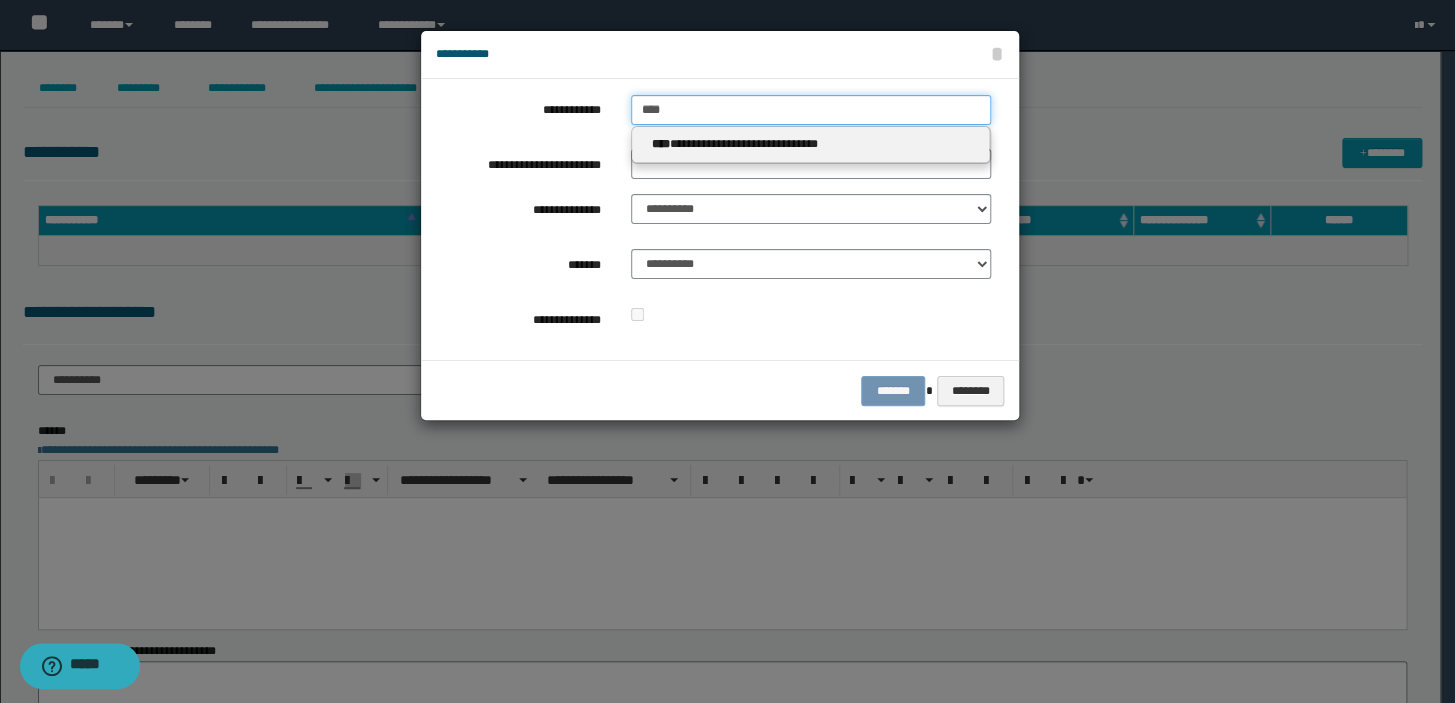 type 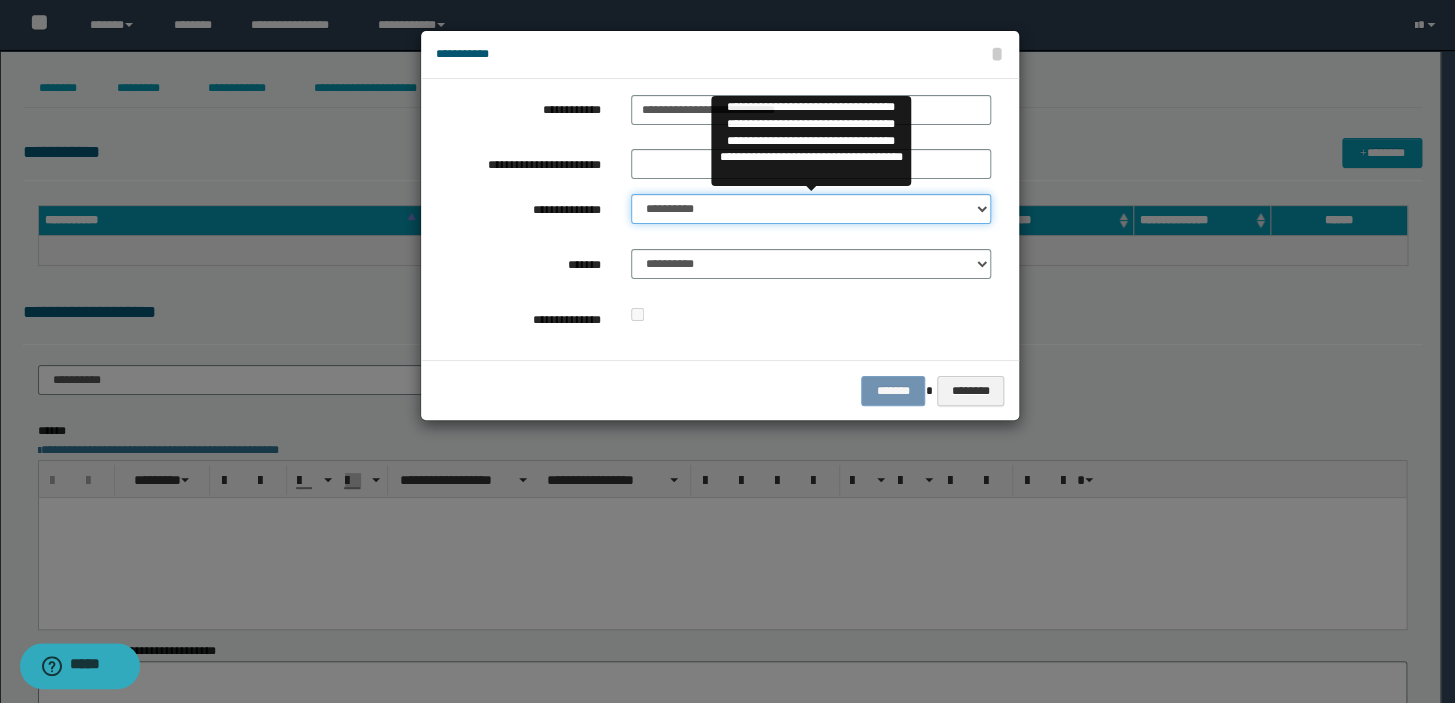 click on "**********" at bounding box center (811, 209) 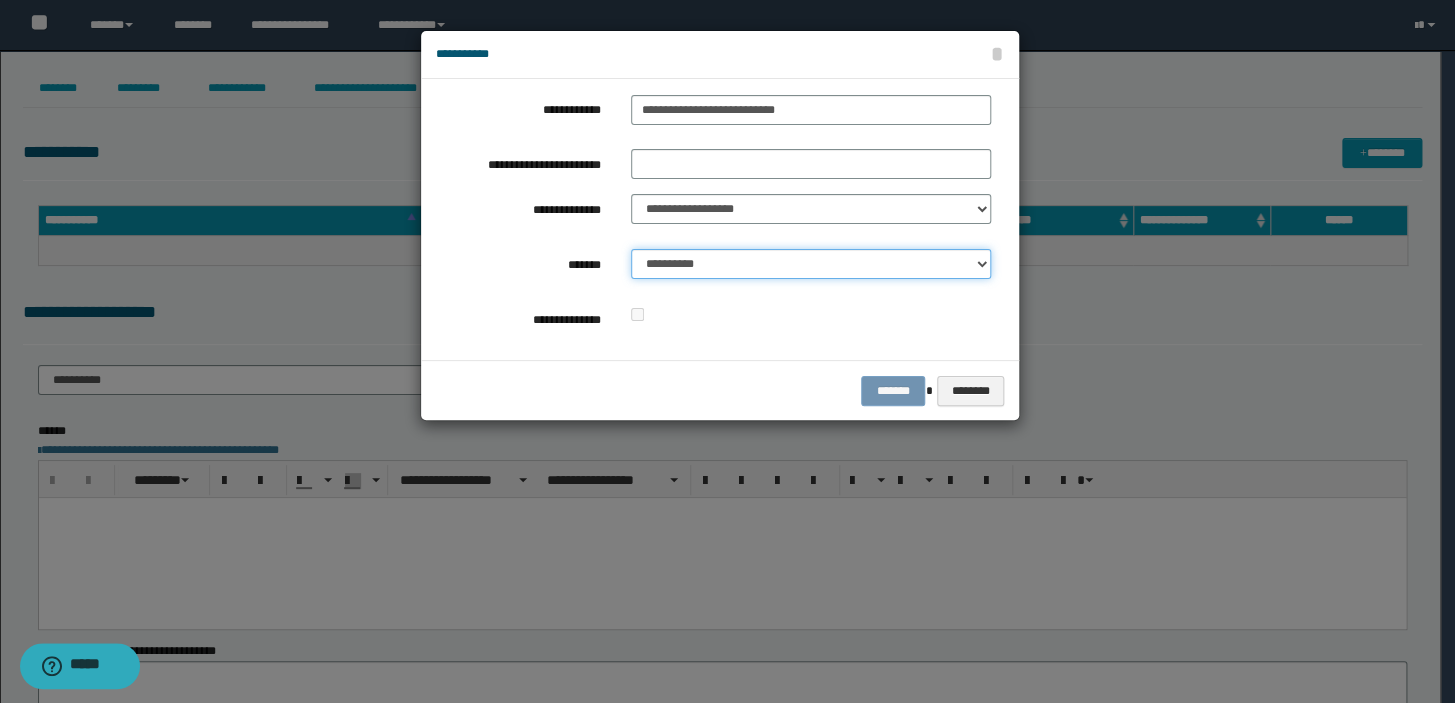 click on "**********" at bounding box center [811, 264] 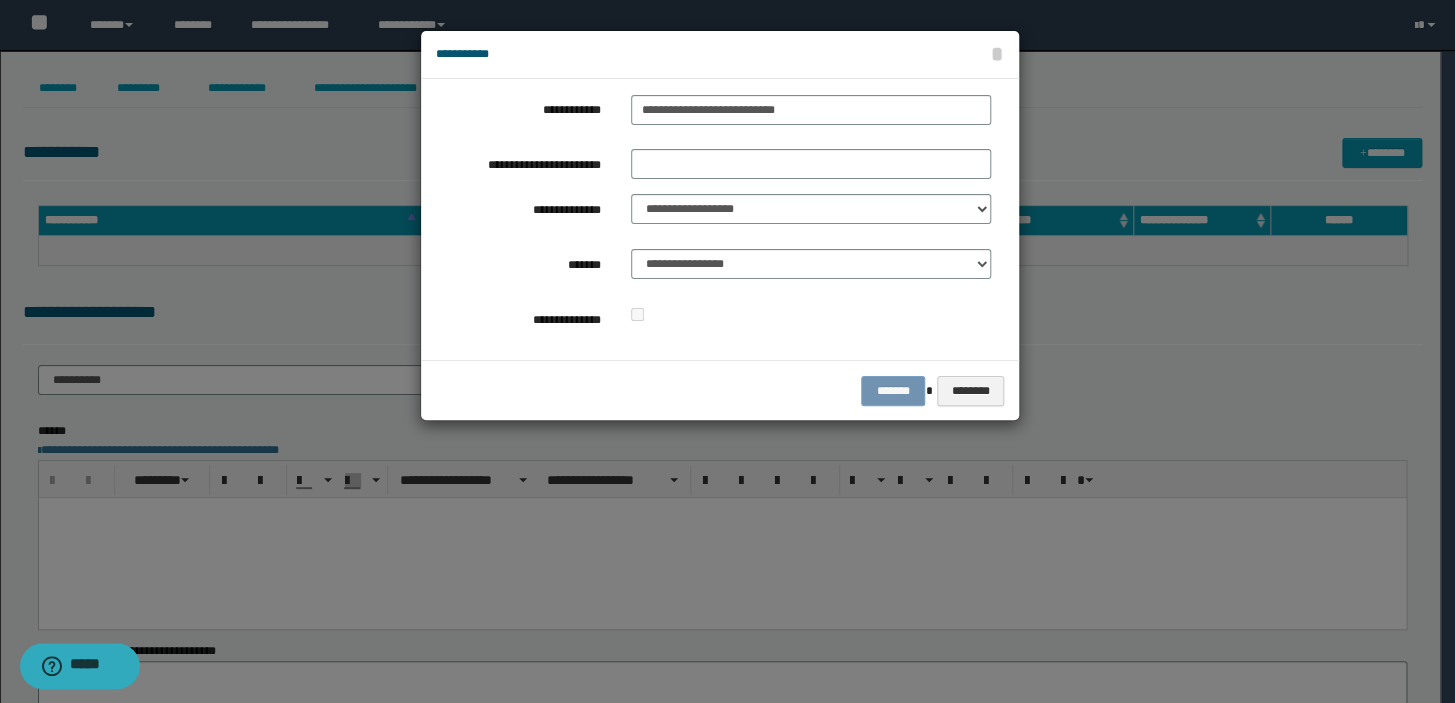 click on "*******
********" at bounding box center (720, 390) 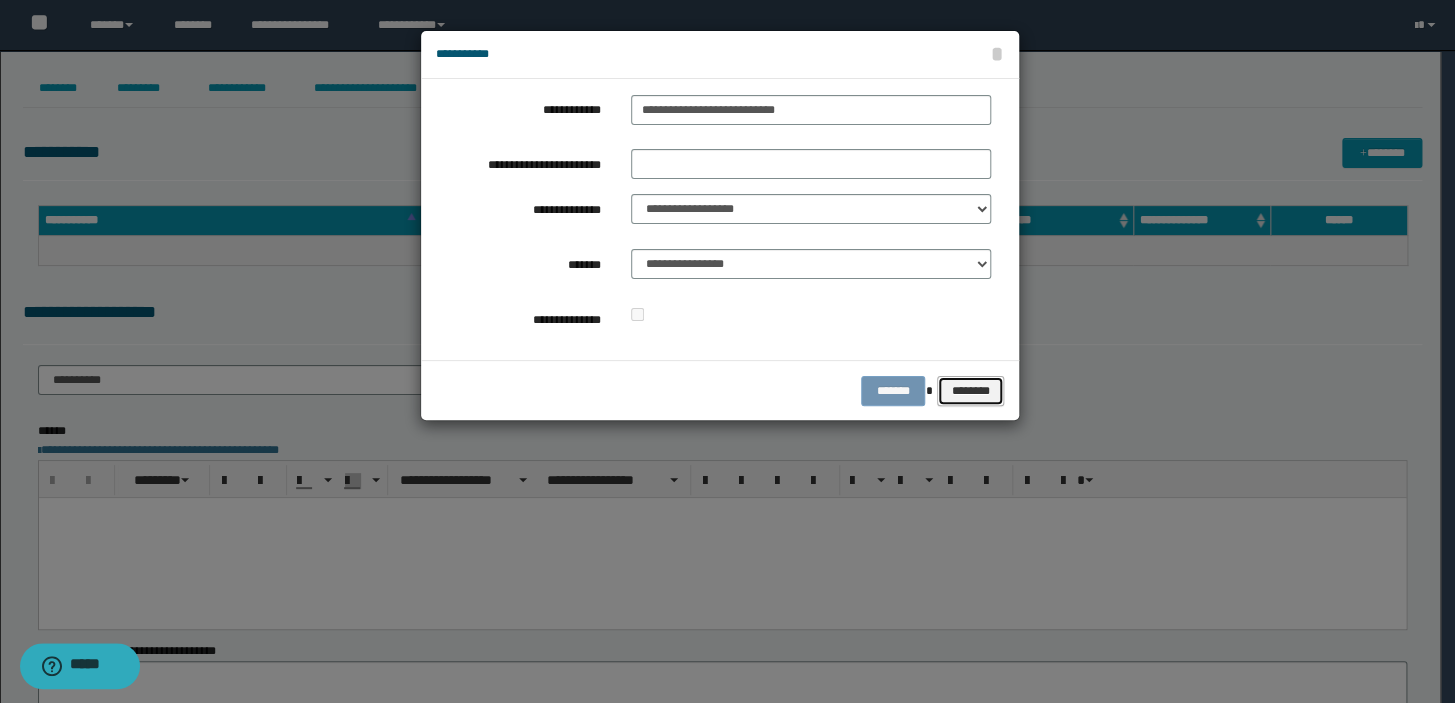 click on "********" at bounding box center [970, 391] 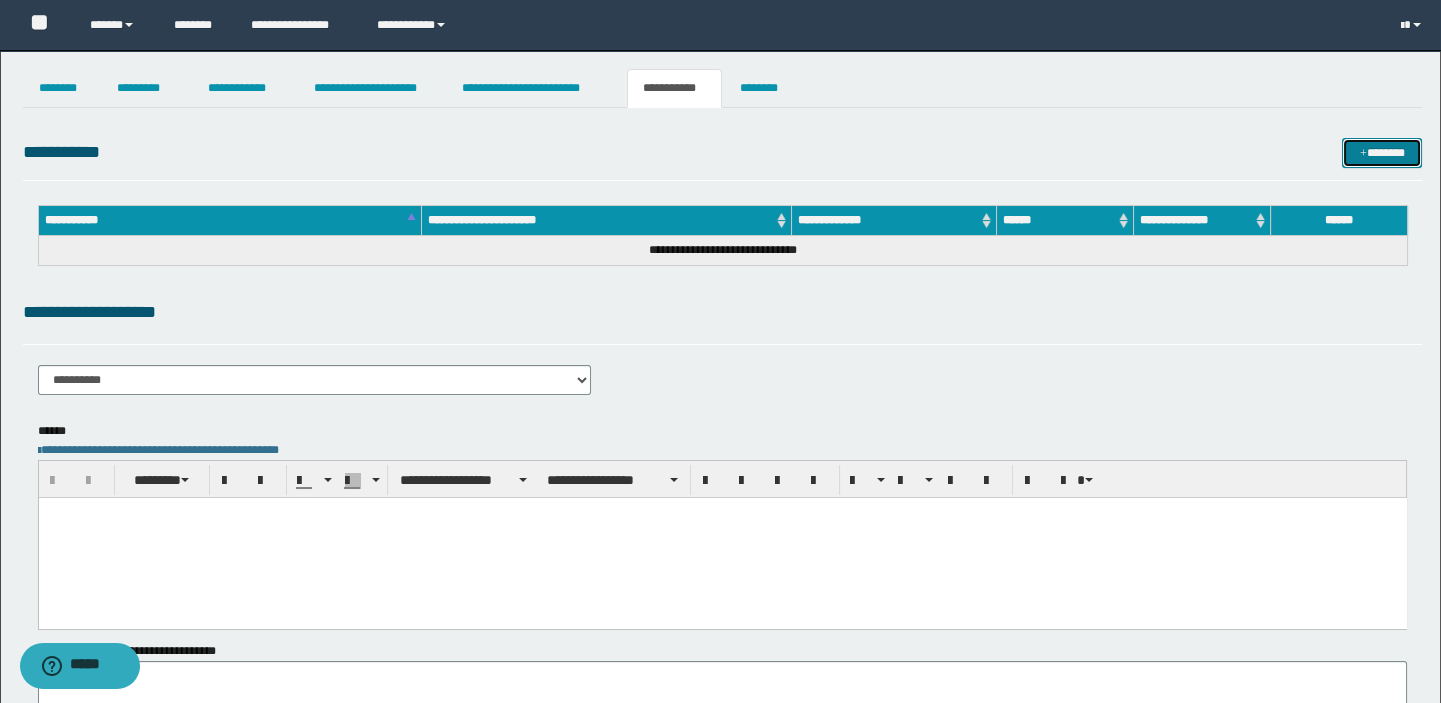 click on "*******" at bounding box center [1382, 153] 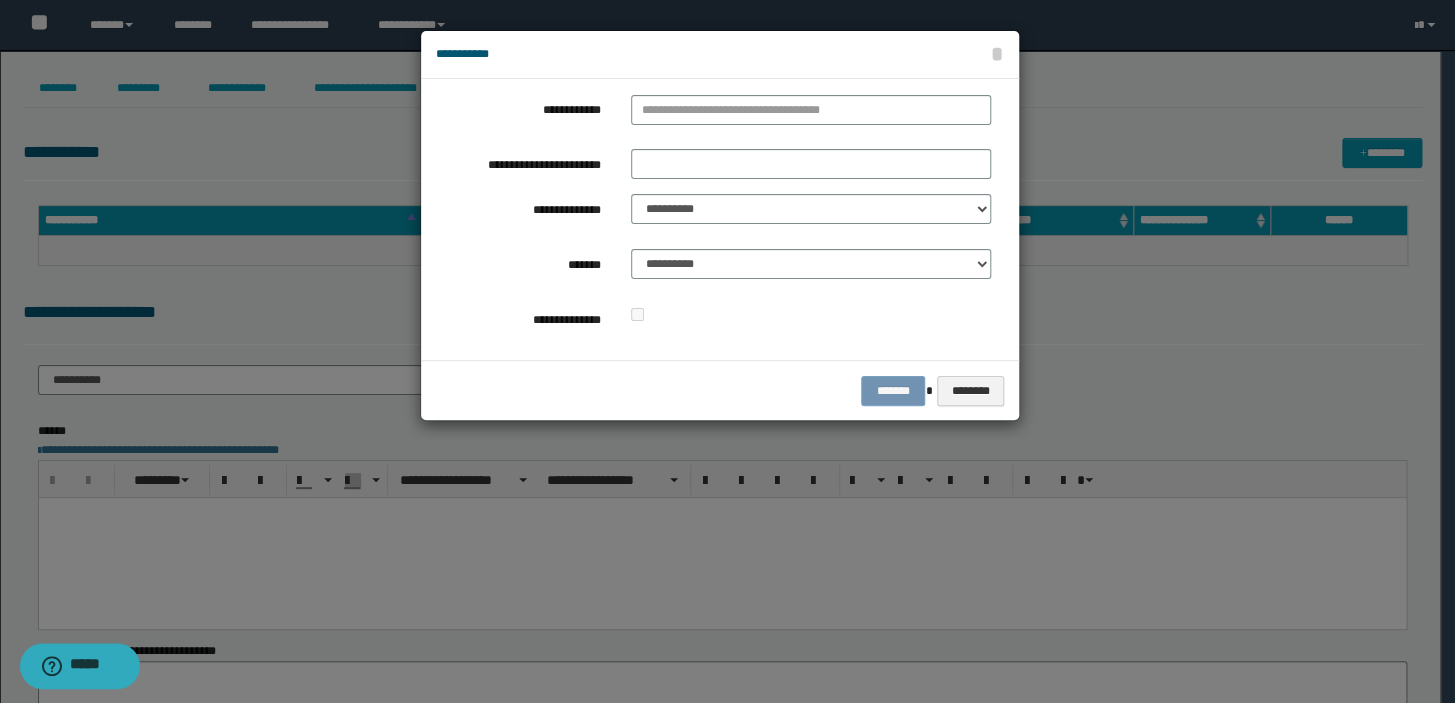 click on "**********" at bounding box center (713, 219) 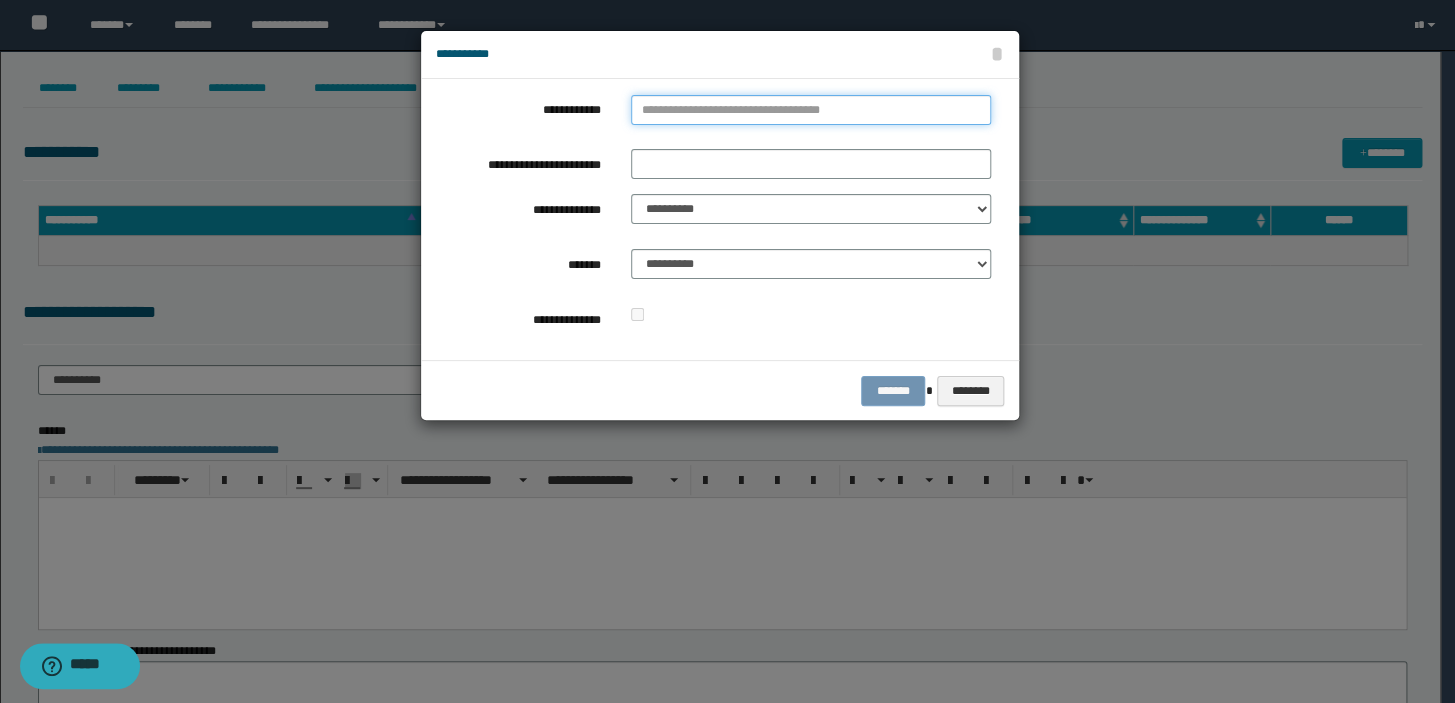 type on "**********" 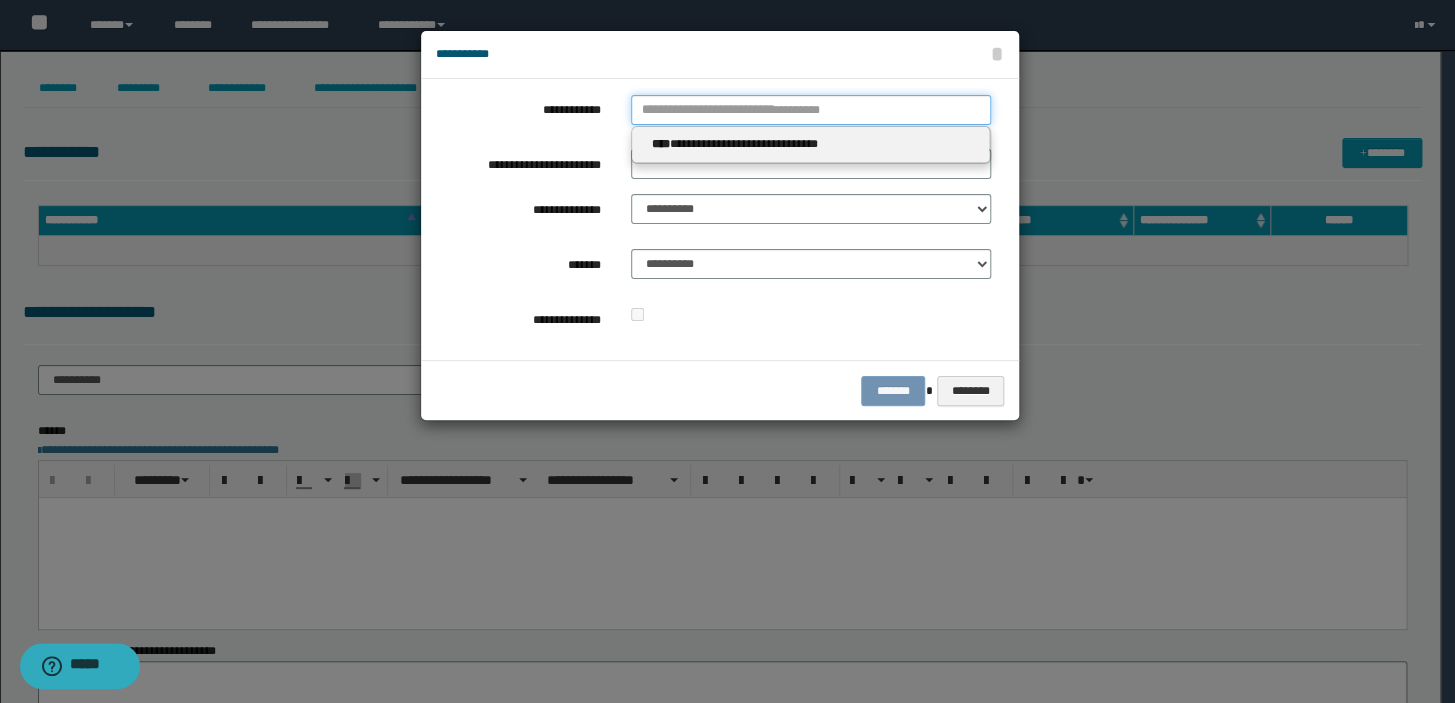 click on "**********" at bounding box center [811, 110] 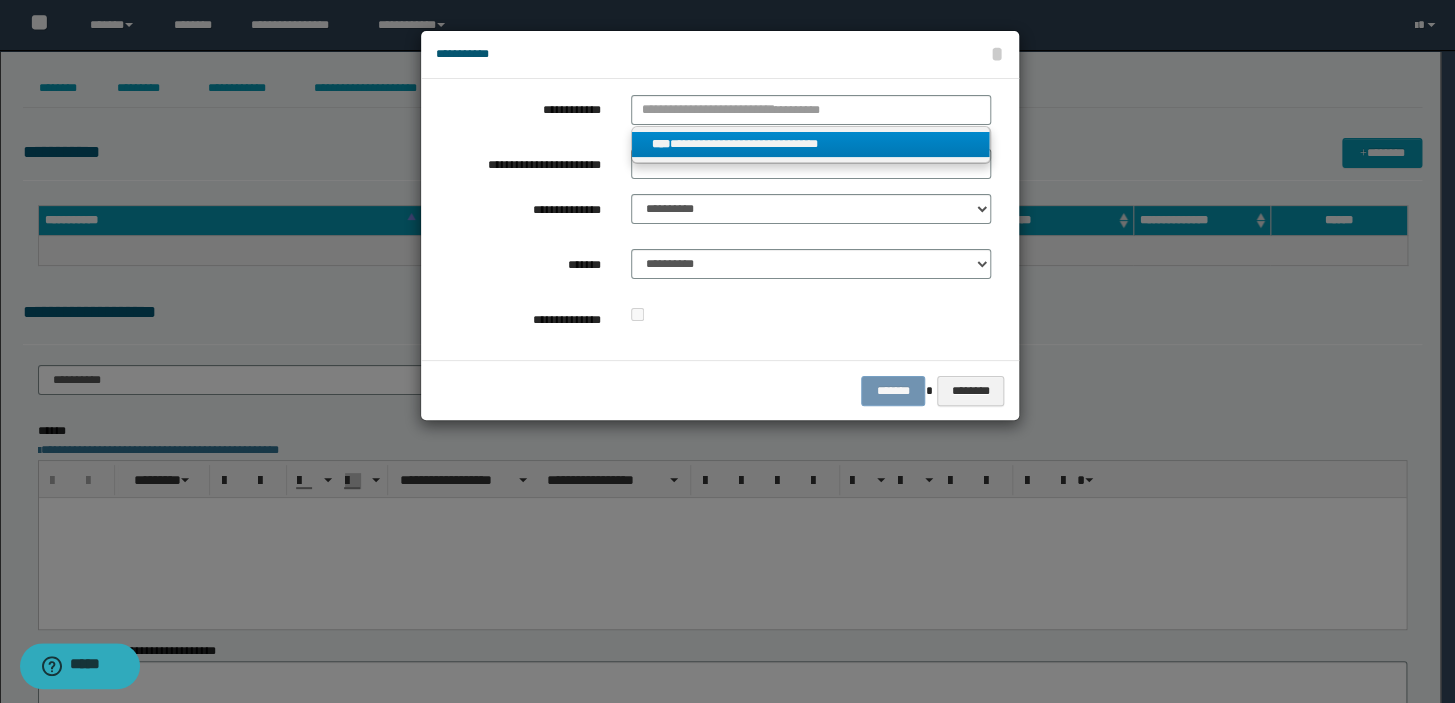type on "**********" 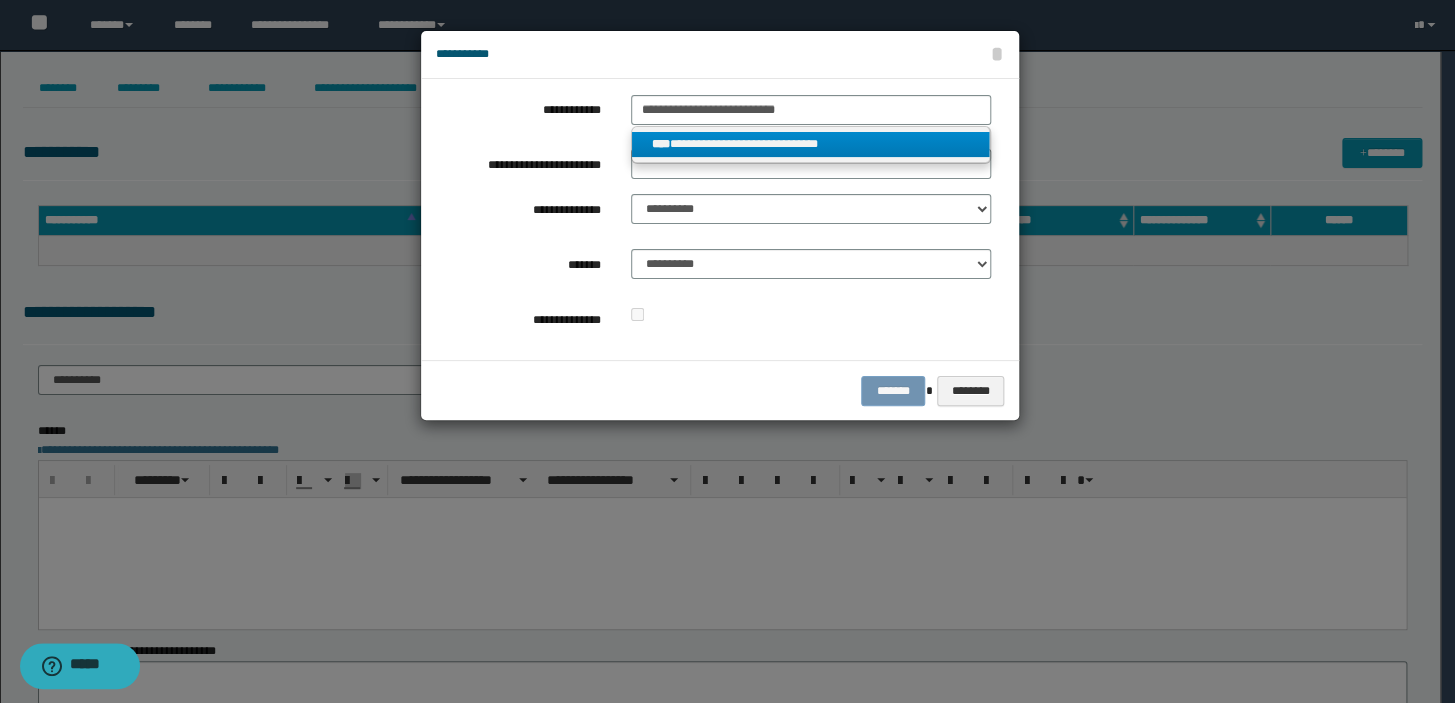click on "**********" at bounding box center (810, 144) 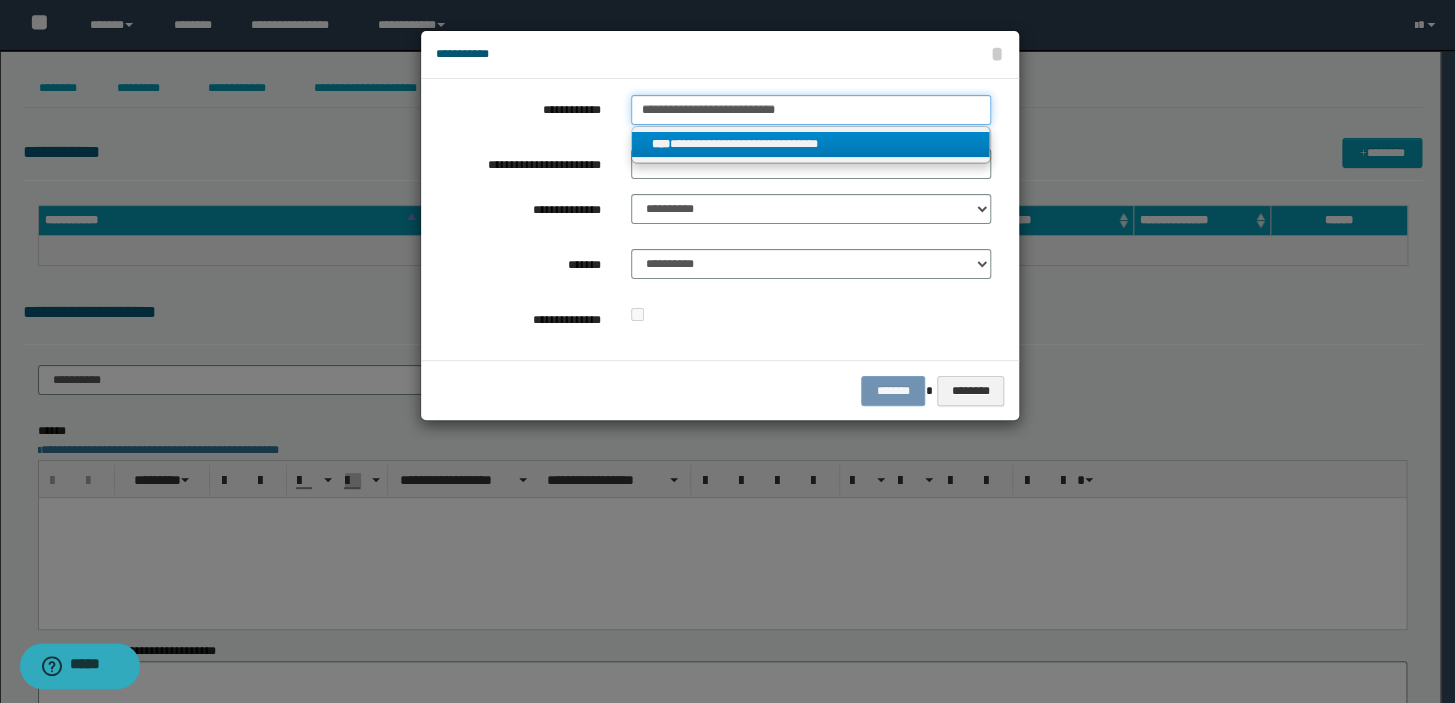 type 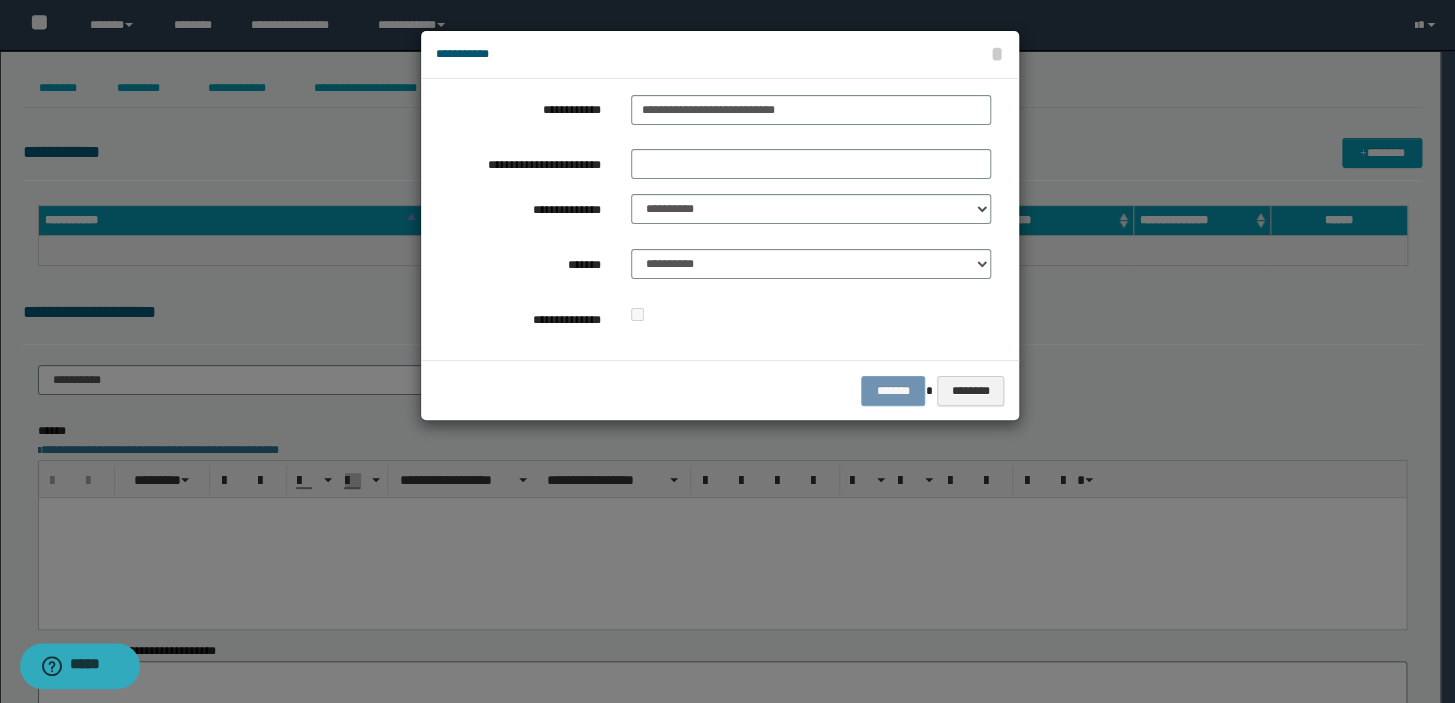 click on "**********" at bounding box center [713, 219] 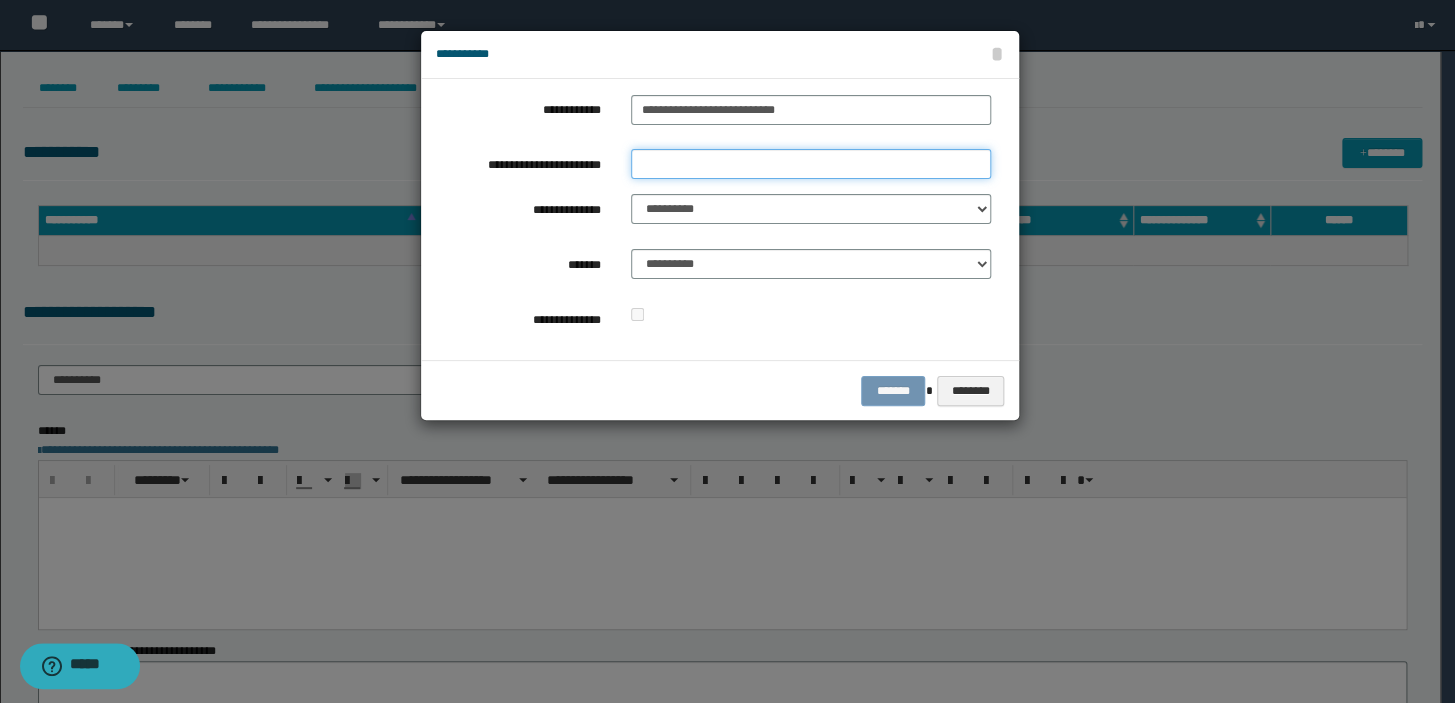 click on "**********" at bounding box center (811, 164) 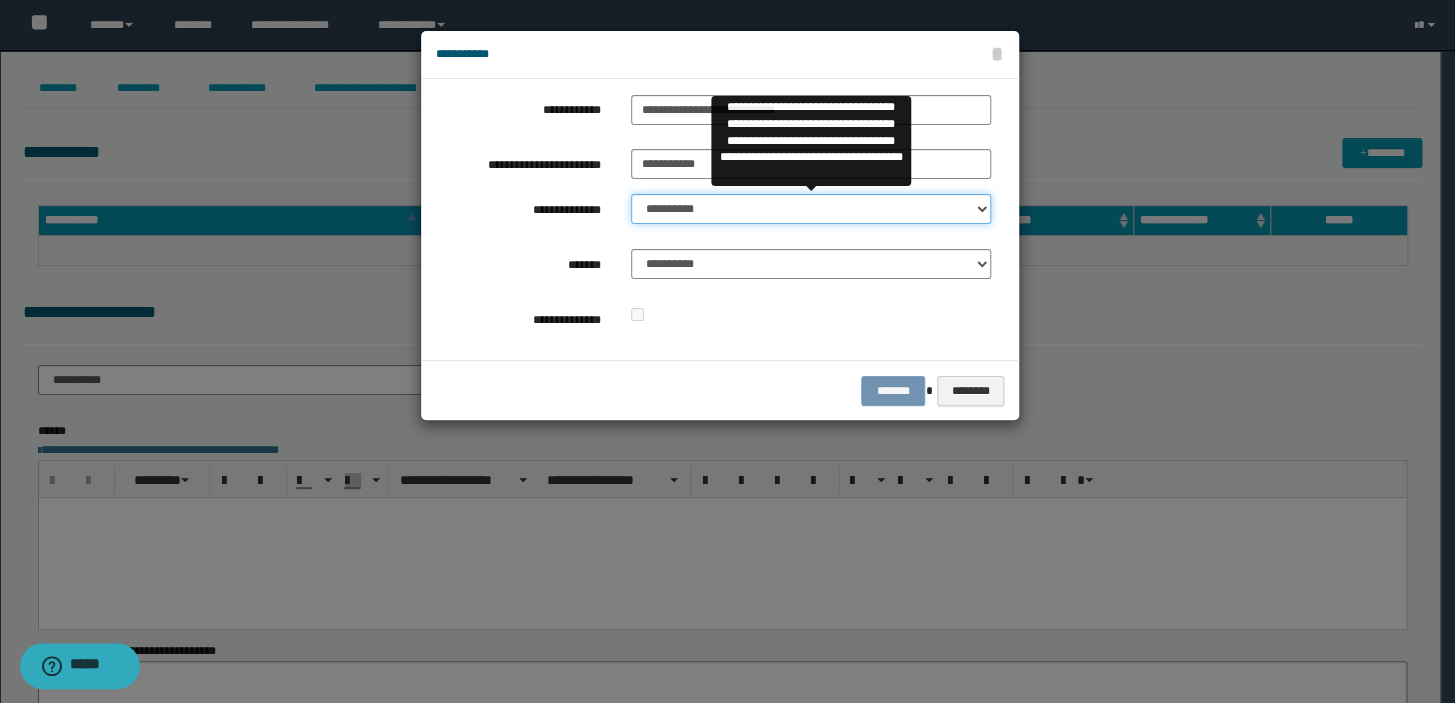 click on "**********" at bounding box center (811, 209) 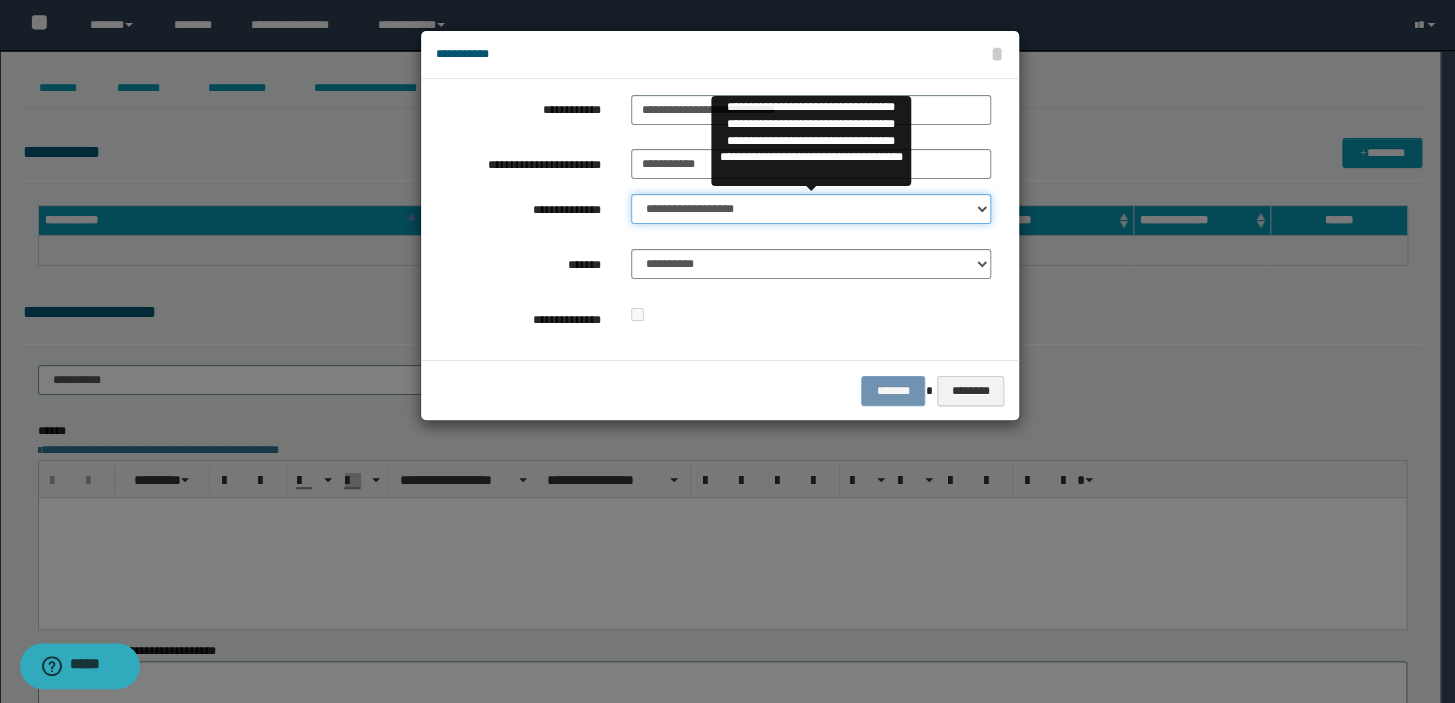 click on "**********" at bounding box center [811, 209] 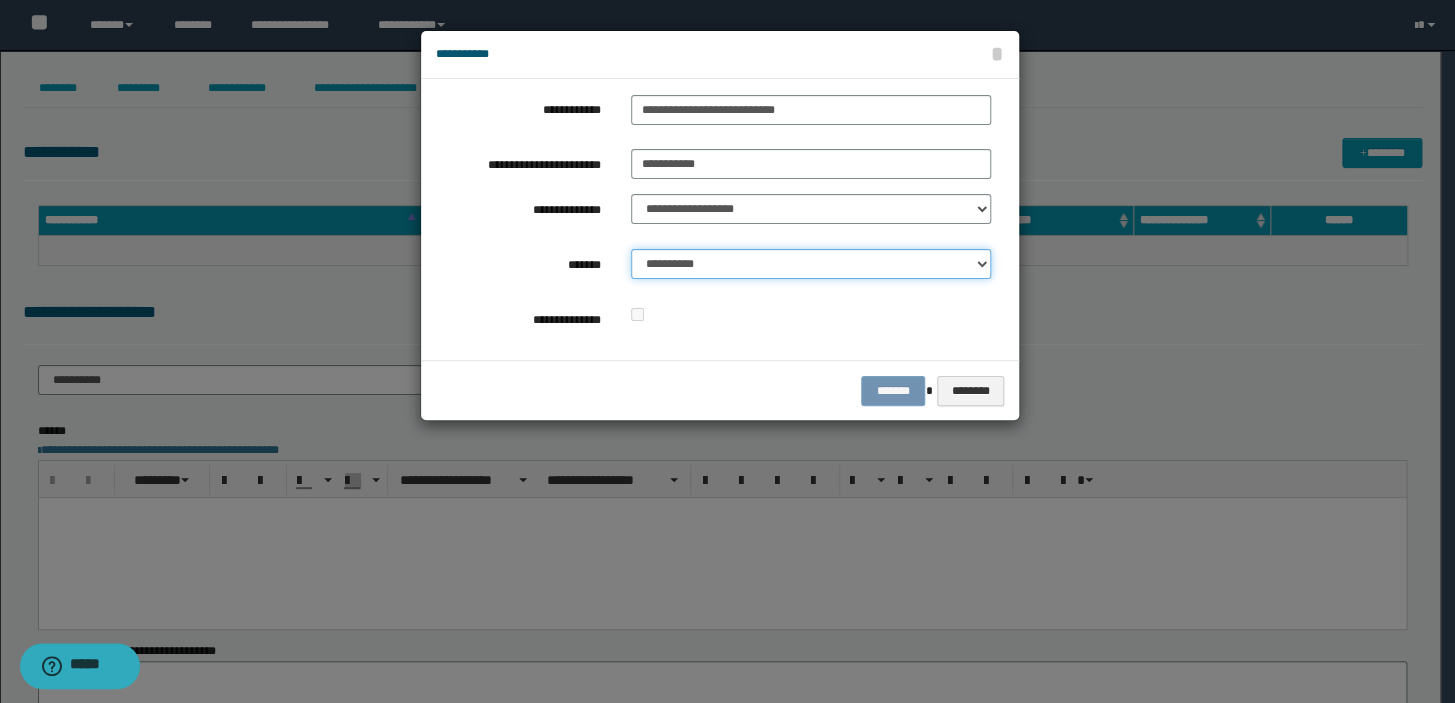 click on "**********" at bounding box center [811, 264] 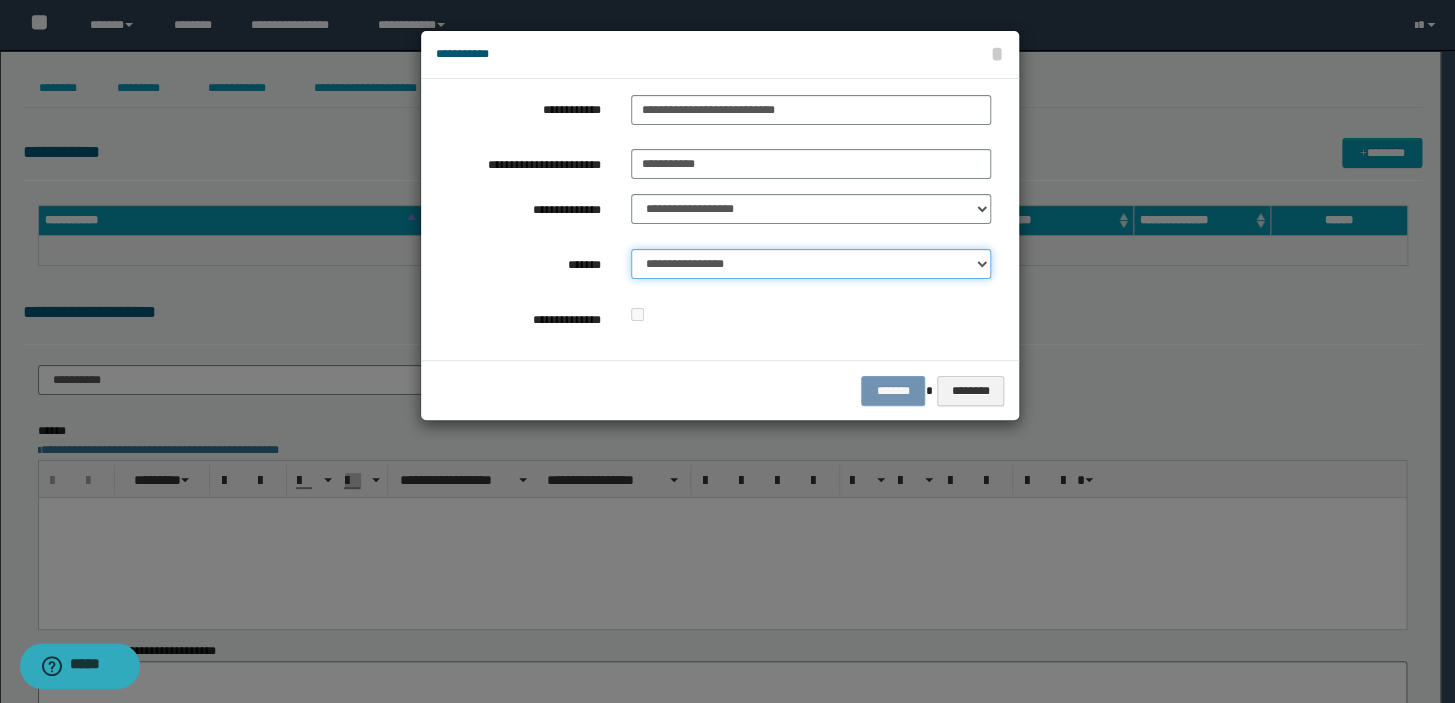 click on "**********" at bounding box center (811, 264) 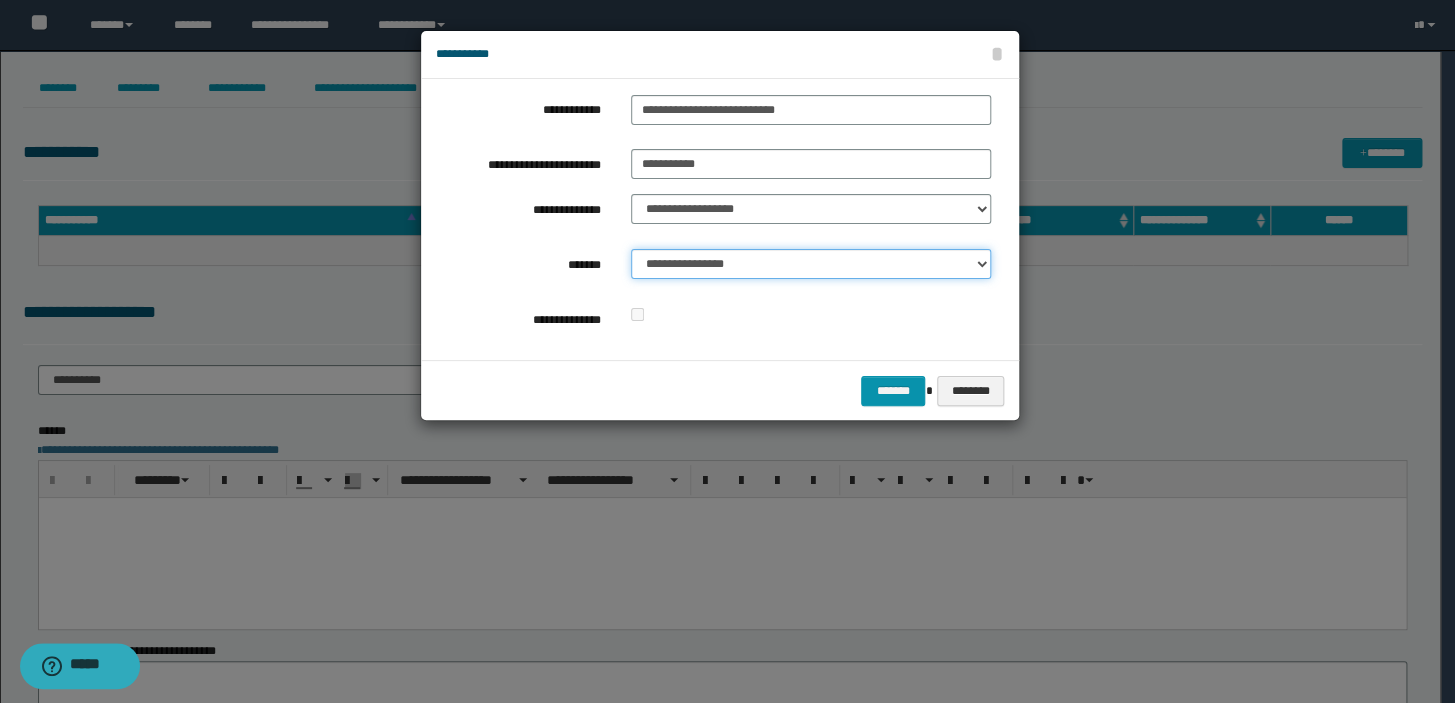 click on "**********" at bounding box center (811, 264) 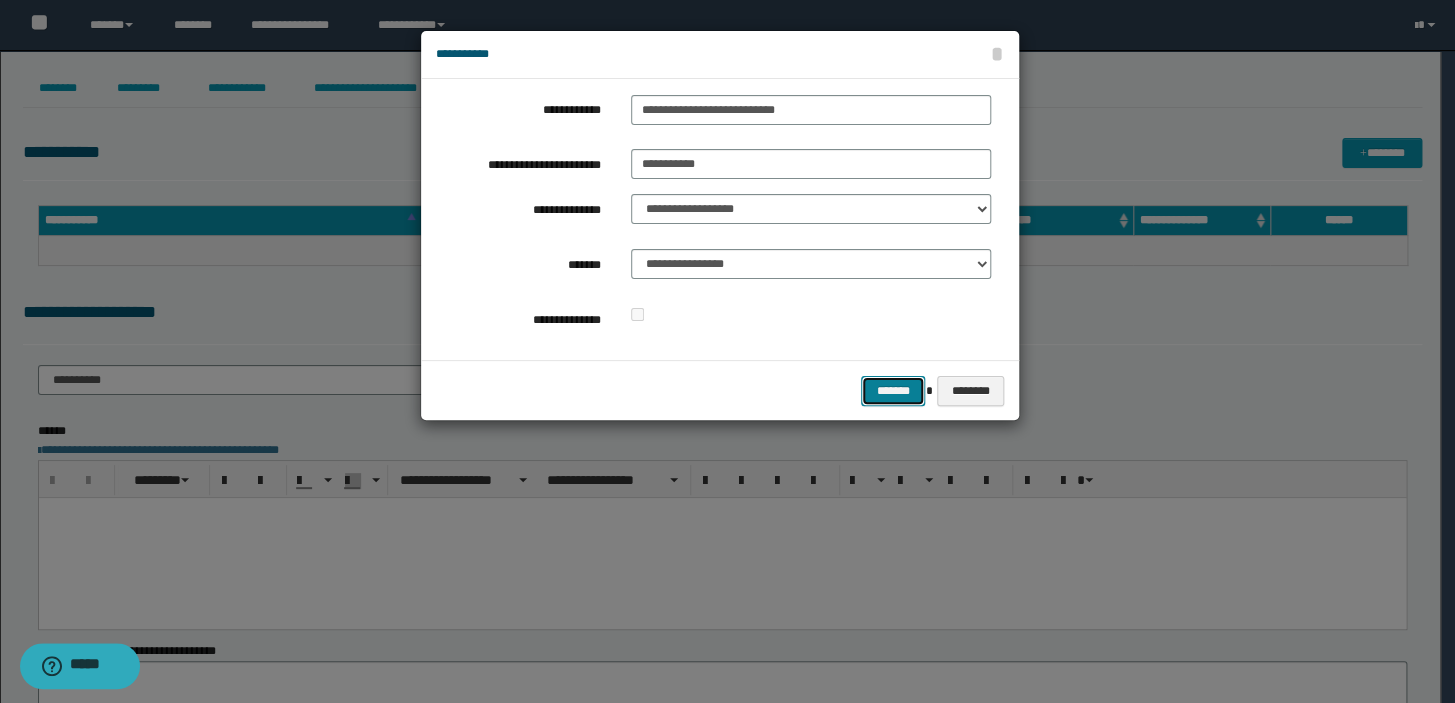 click on "*******" at bounding box center [893, 391] 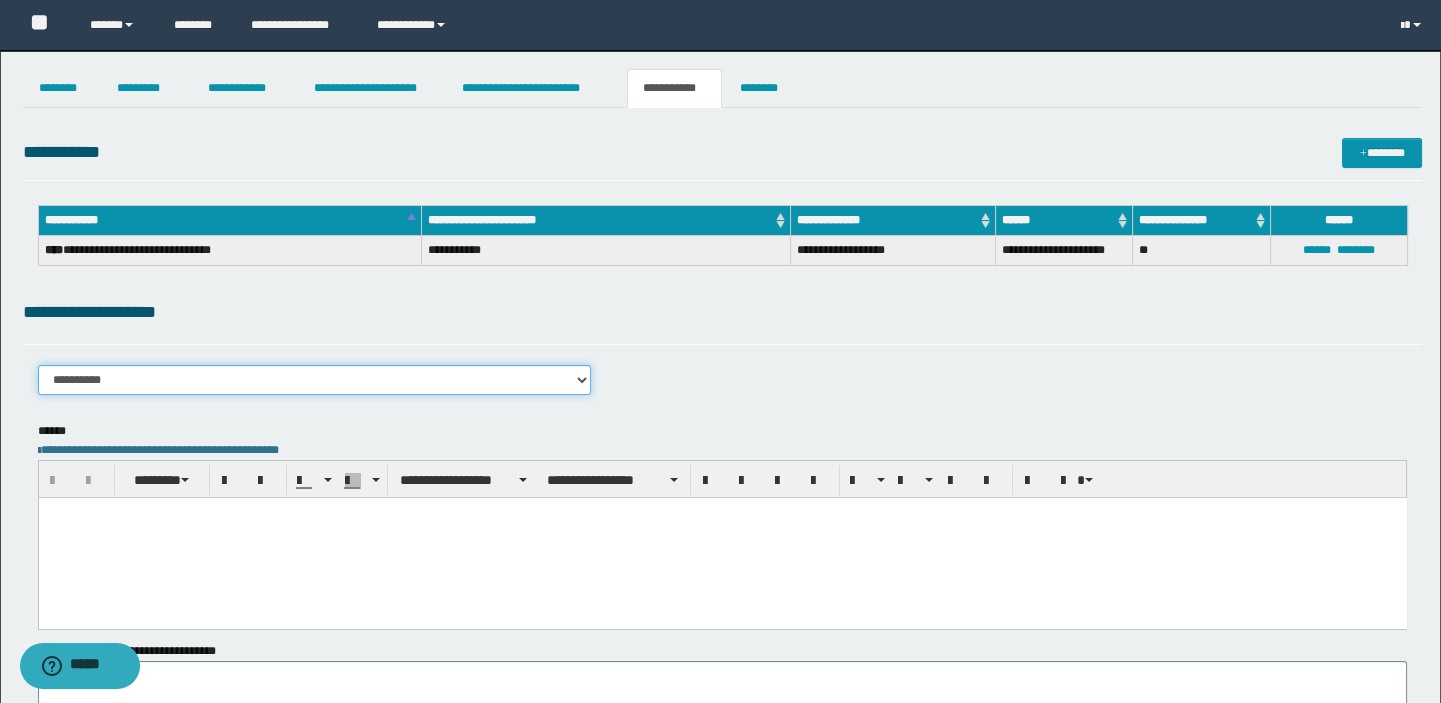 click on "**********" at bounding box center [314, 380] 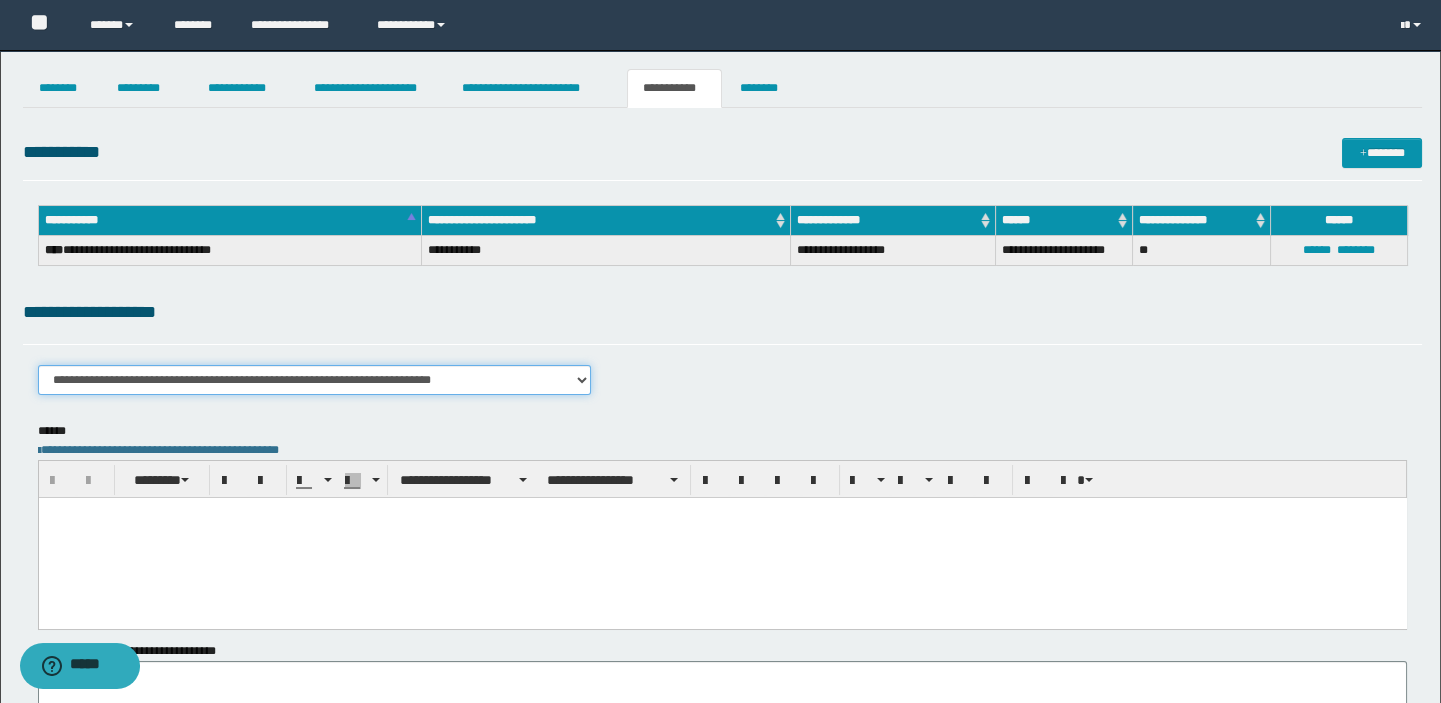 click on "**********" at bounding box center [314, 380] 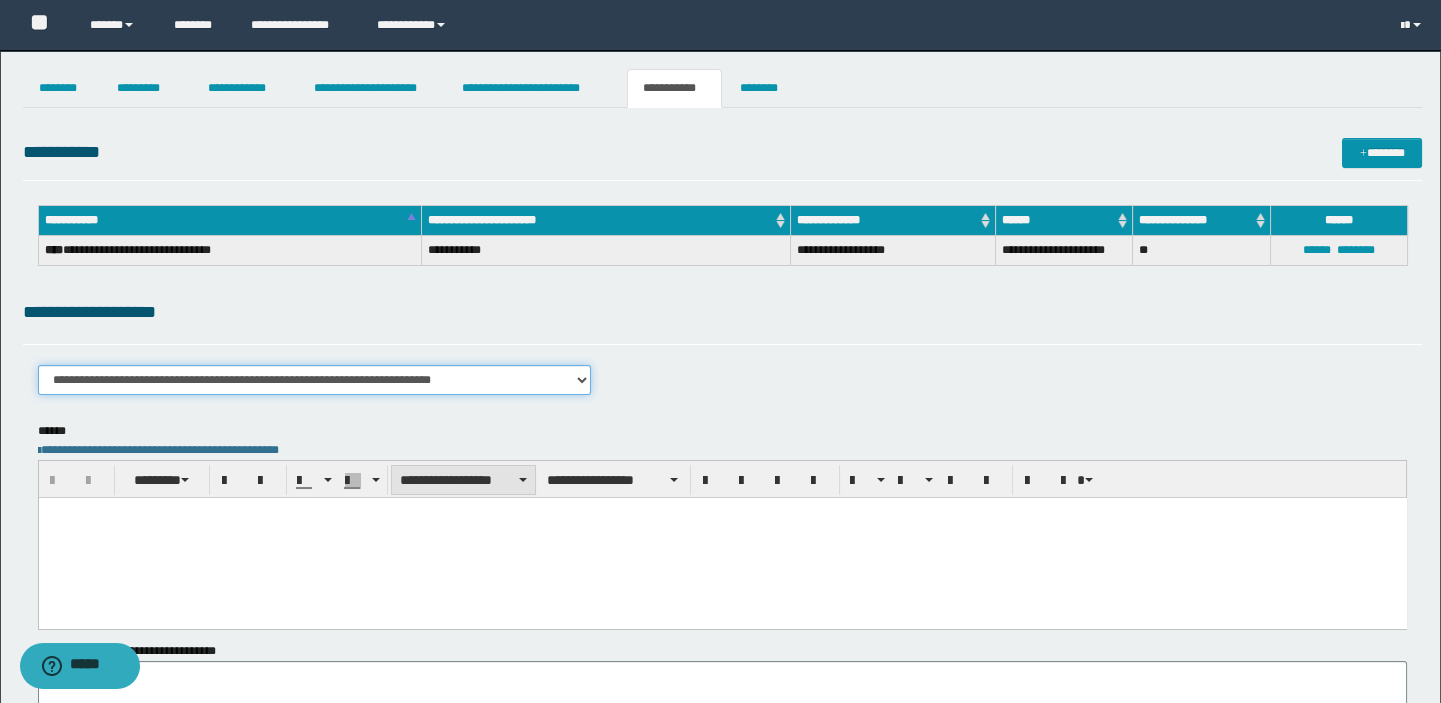 scroll, scrollTop: 177, scrollLeft: 0, axis: vertical 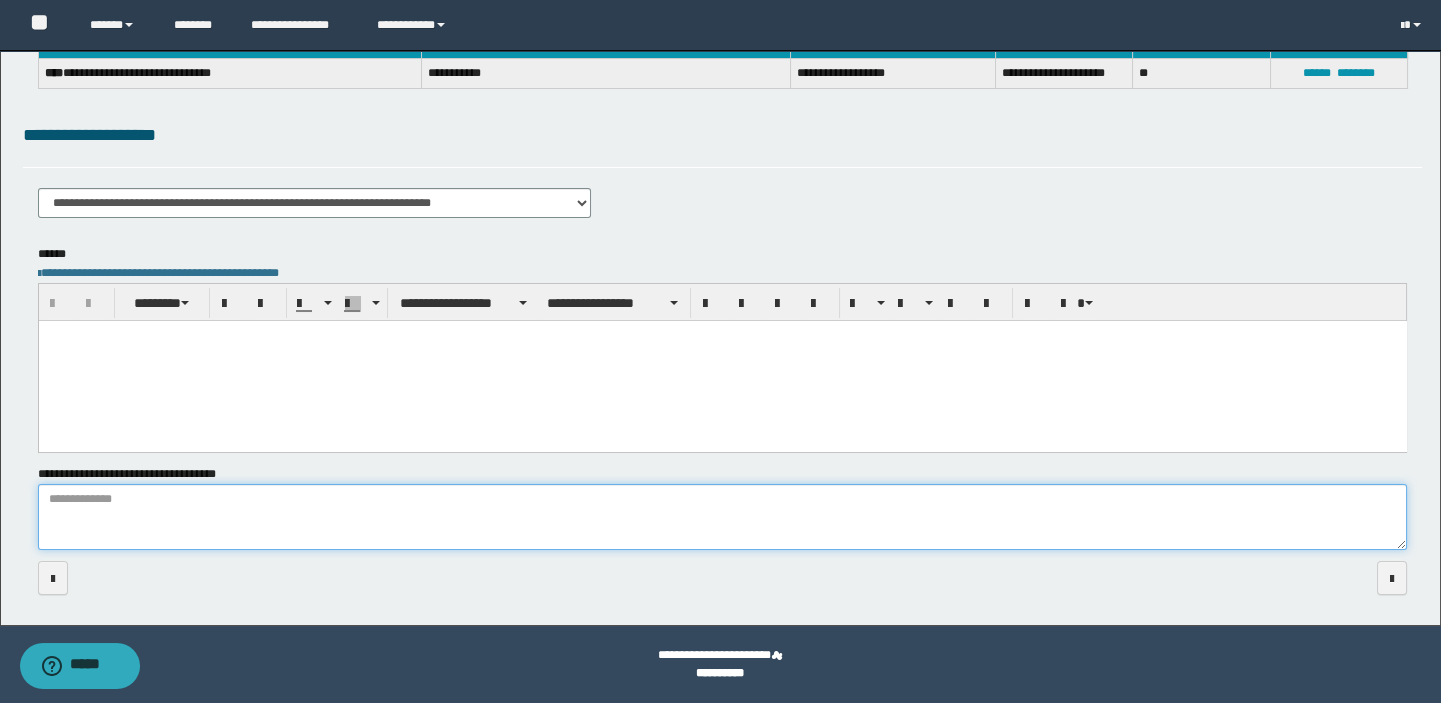 click on "**********" at bounding box center (723, 517) 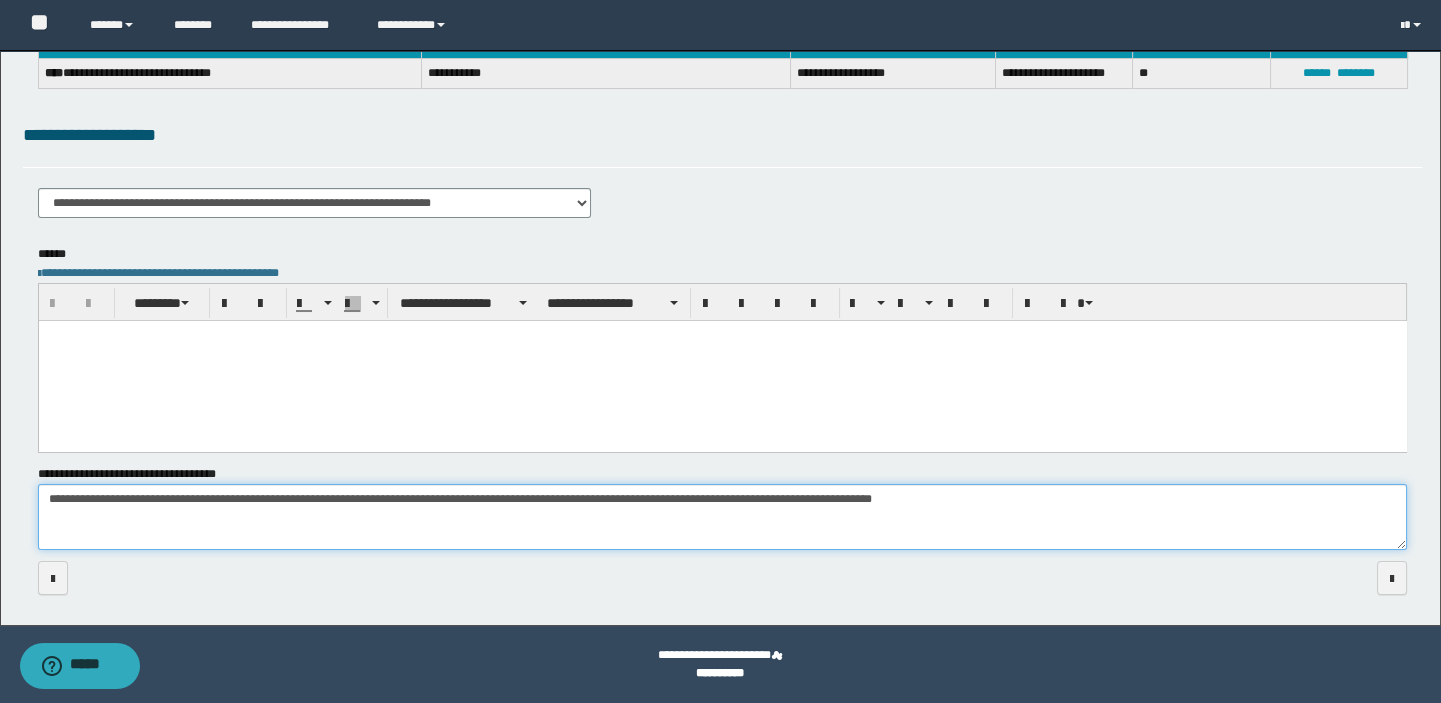 click on "**********" at bounding box center (723, 517) 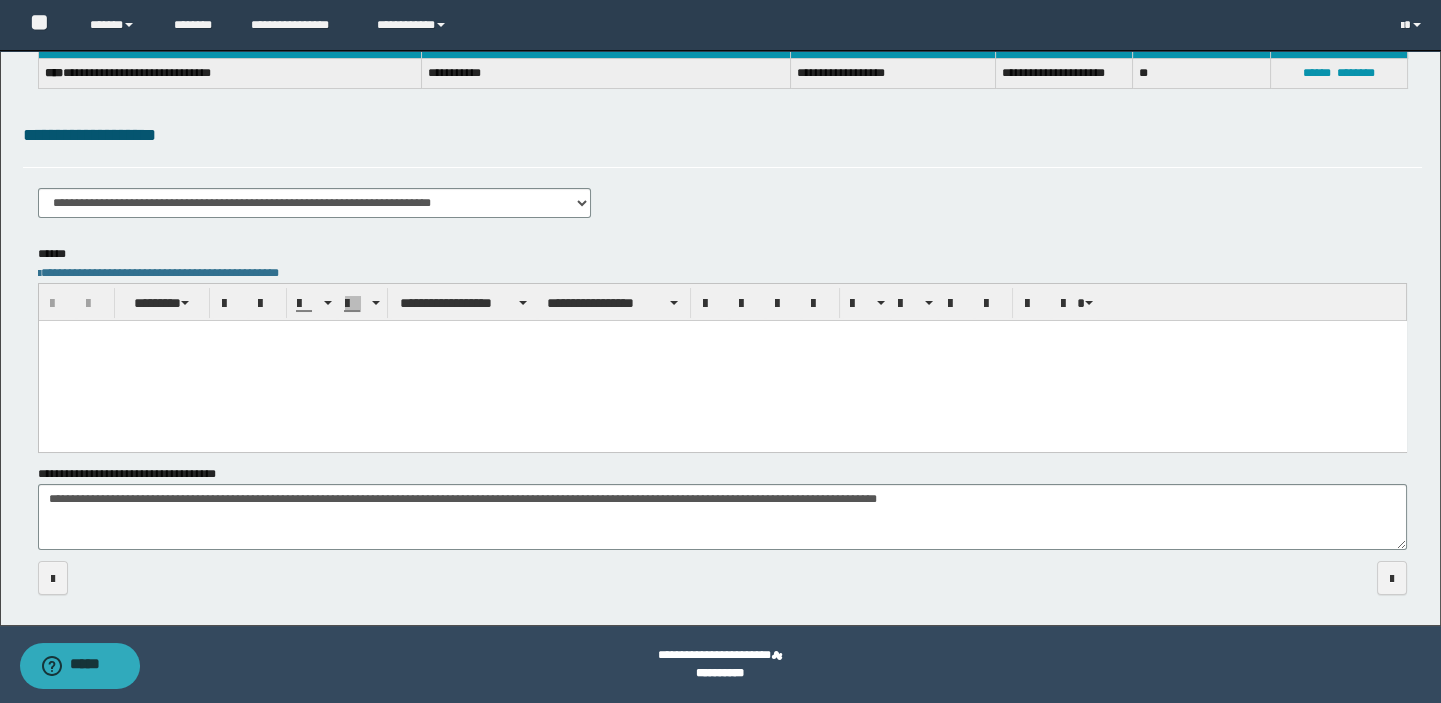 drag, startPoint x: 485, startPoint y: 491, endPoint x: 521, endPoint y: 138, distance: 354.83093 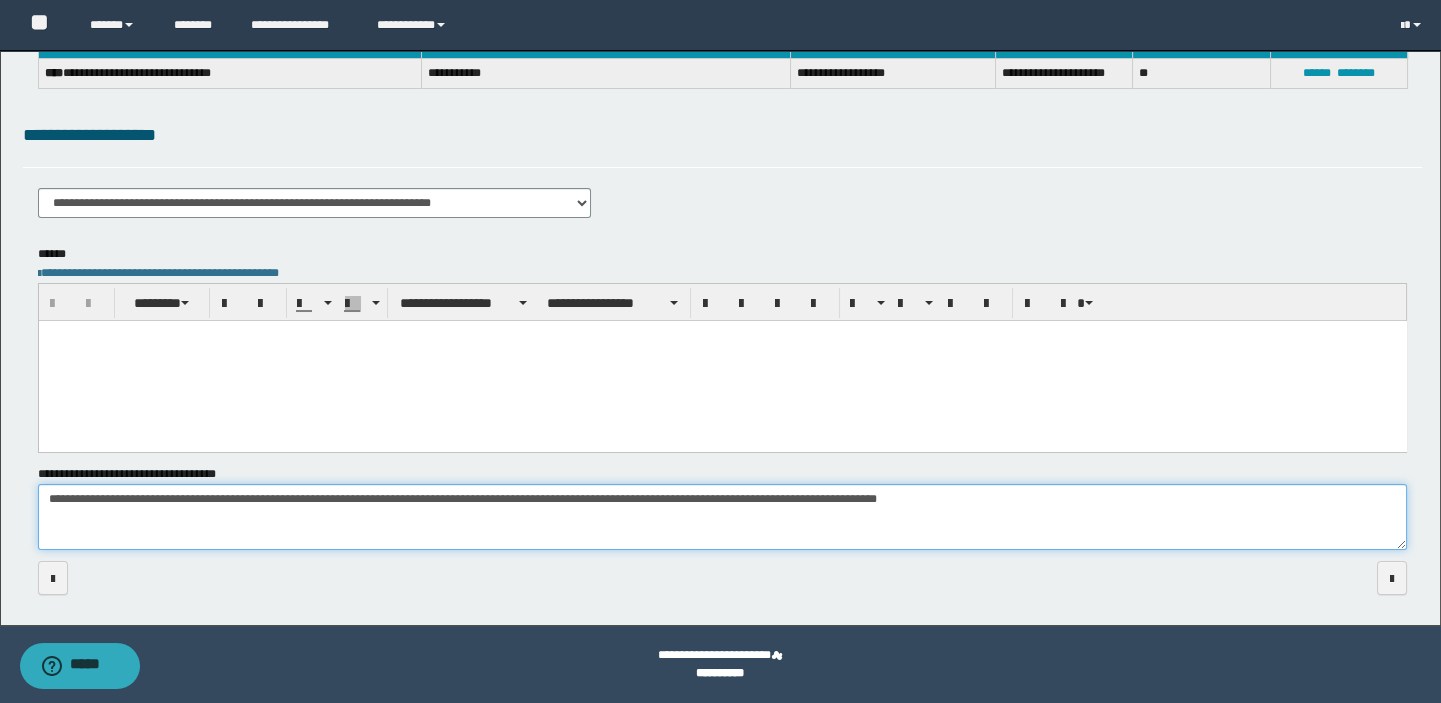 click on "**********" at bounding box center [723, 517] 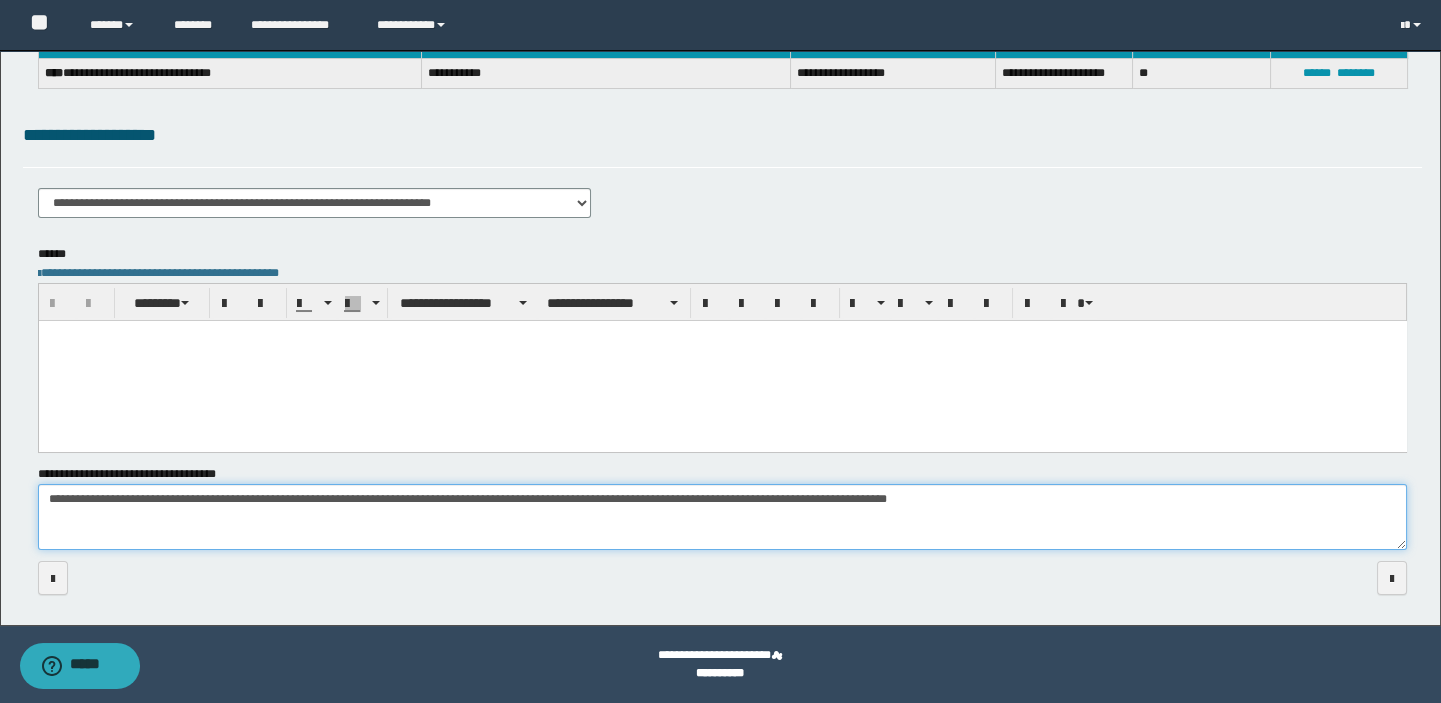 click on "**********" at bounding box center (723, 517) 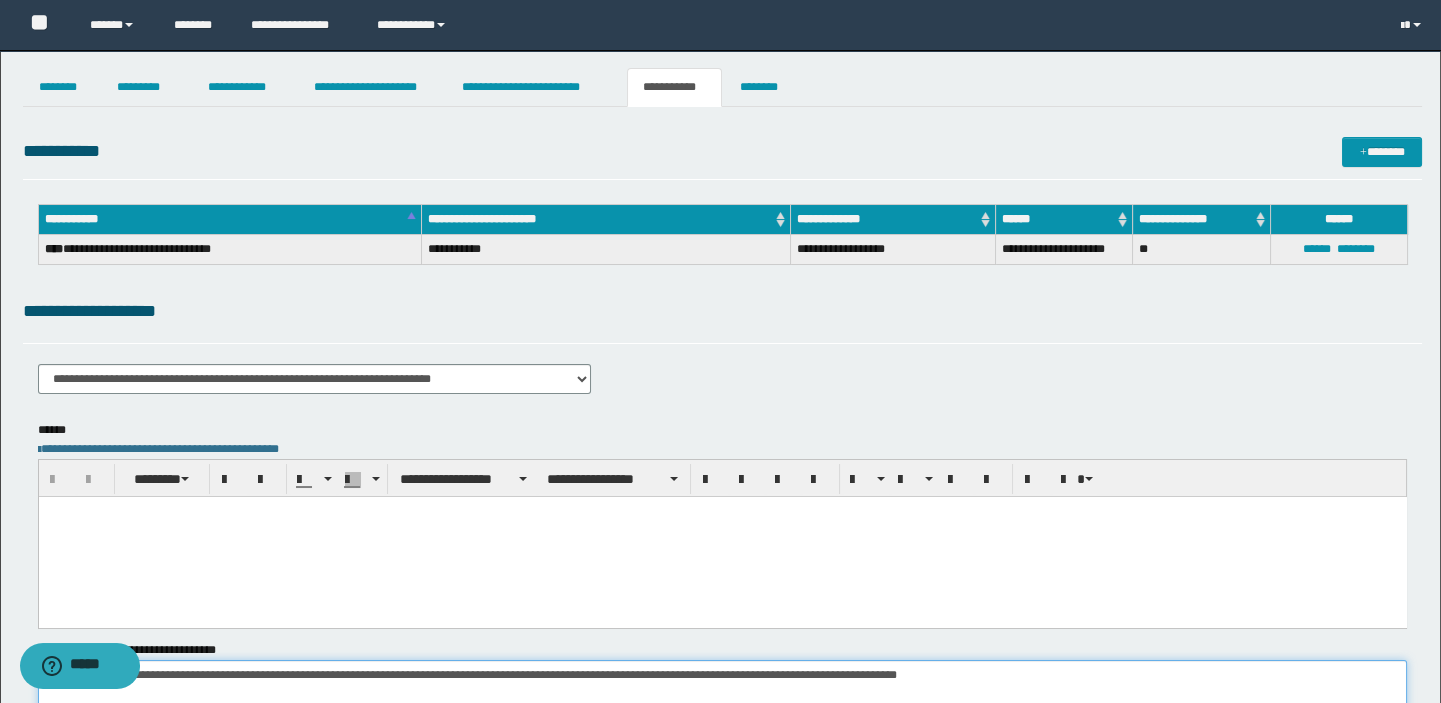 scroll, scrollTop: 0, scrollLeft: 0, axis: both 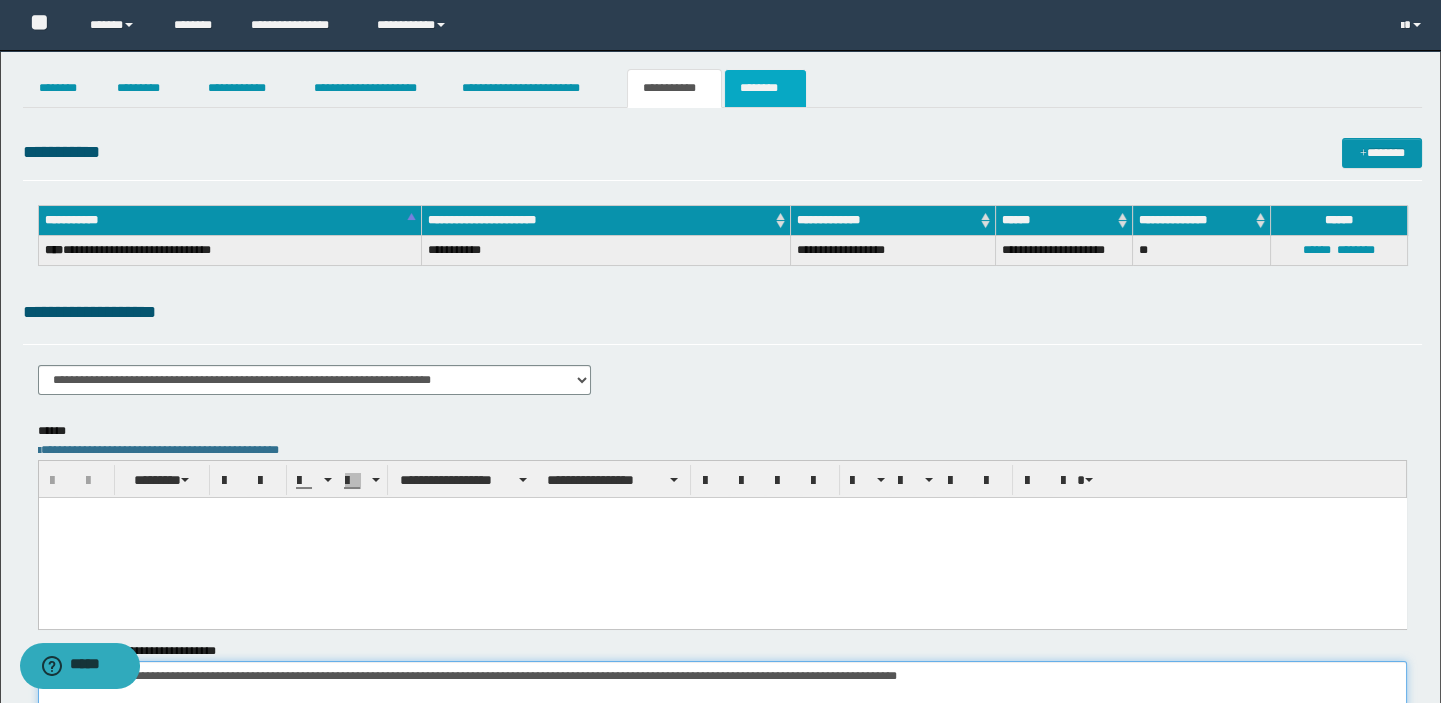 type on "**********" 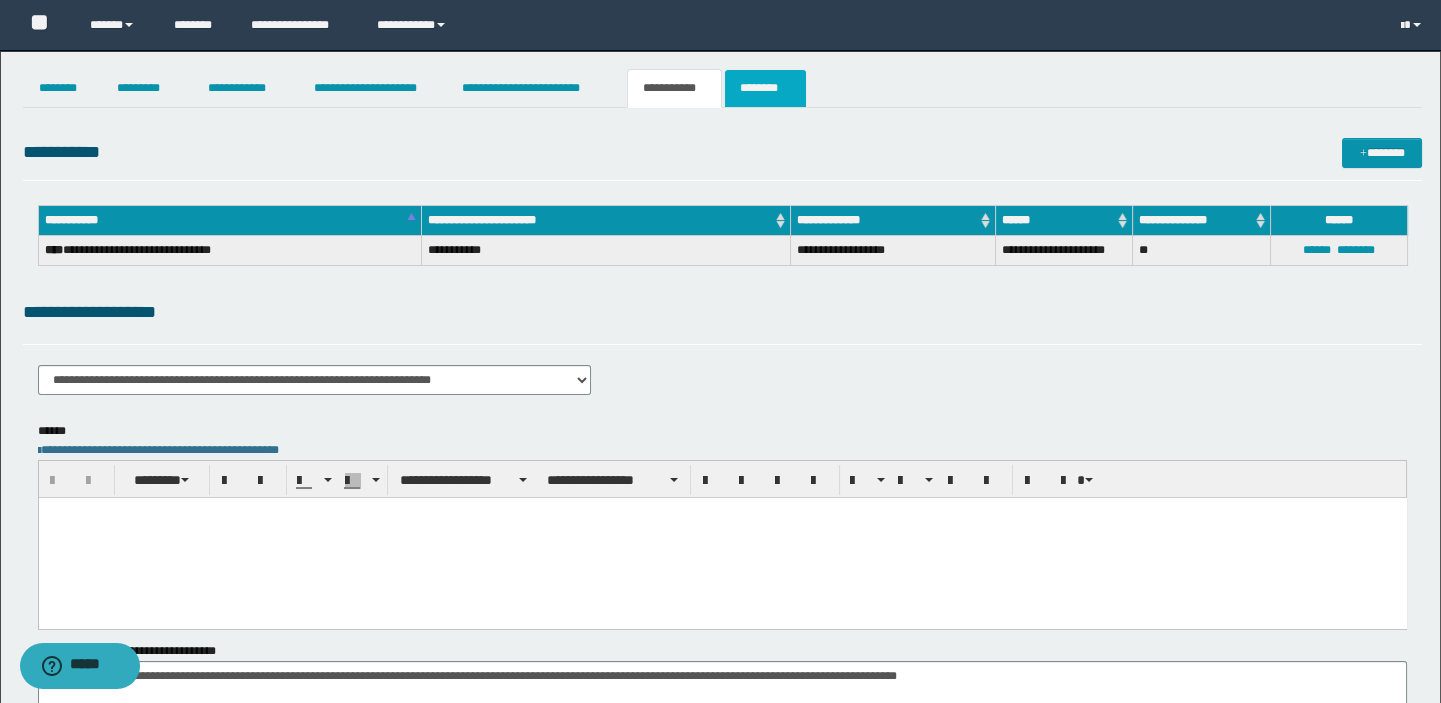 click on "********" at bounding box center [765, 88] 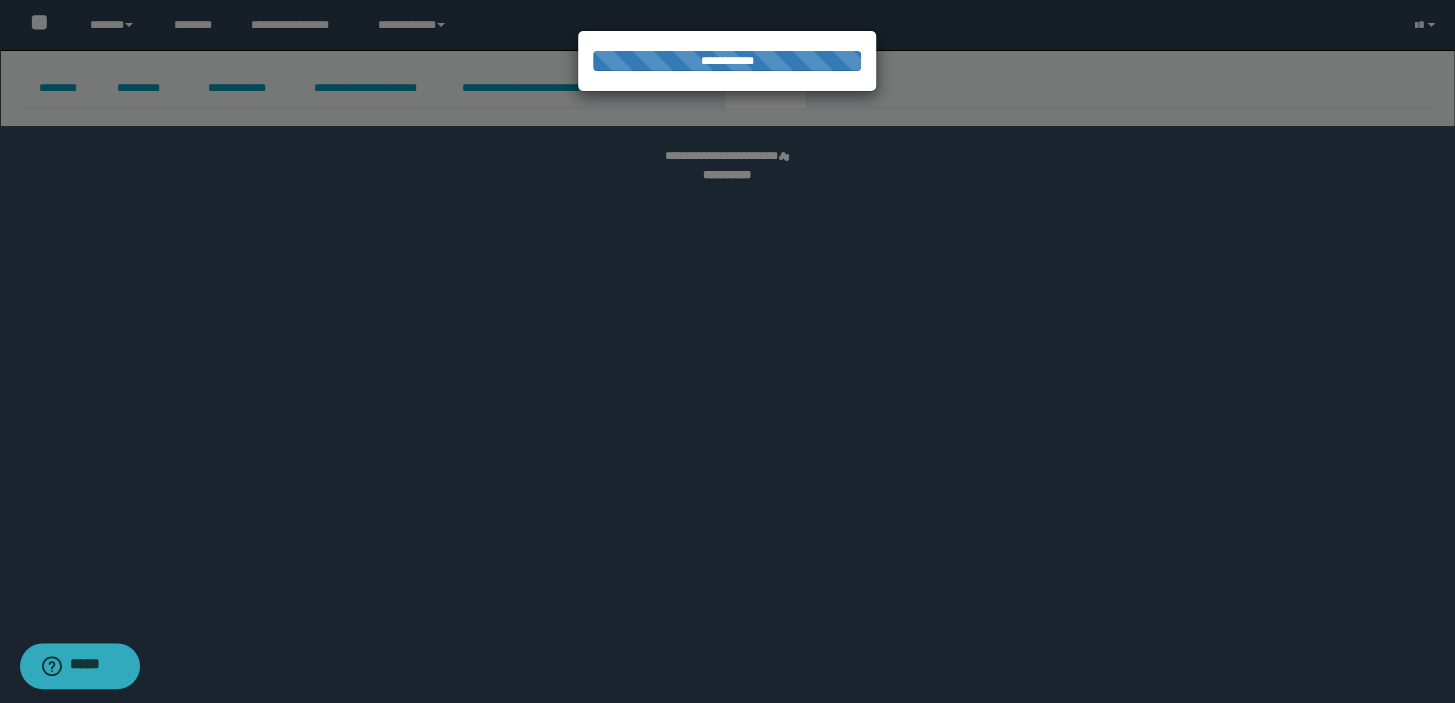 select 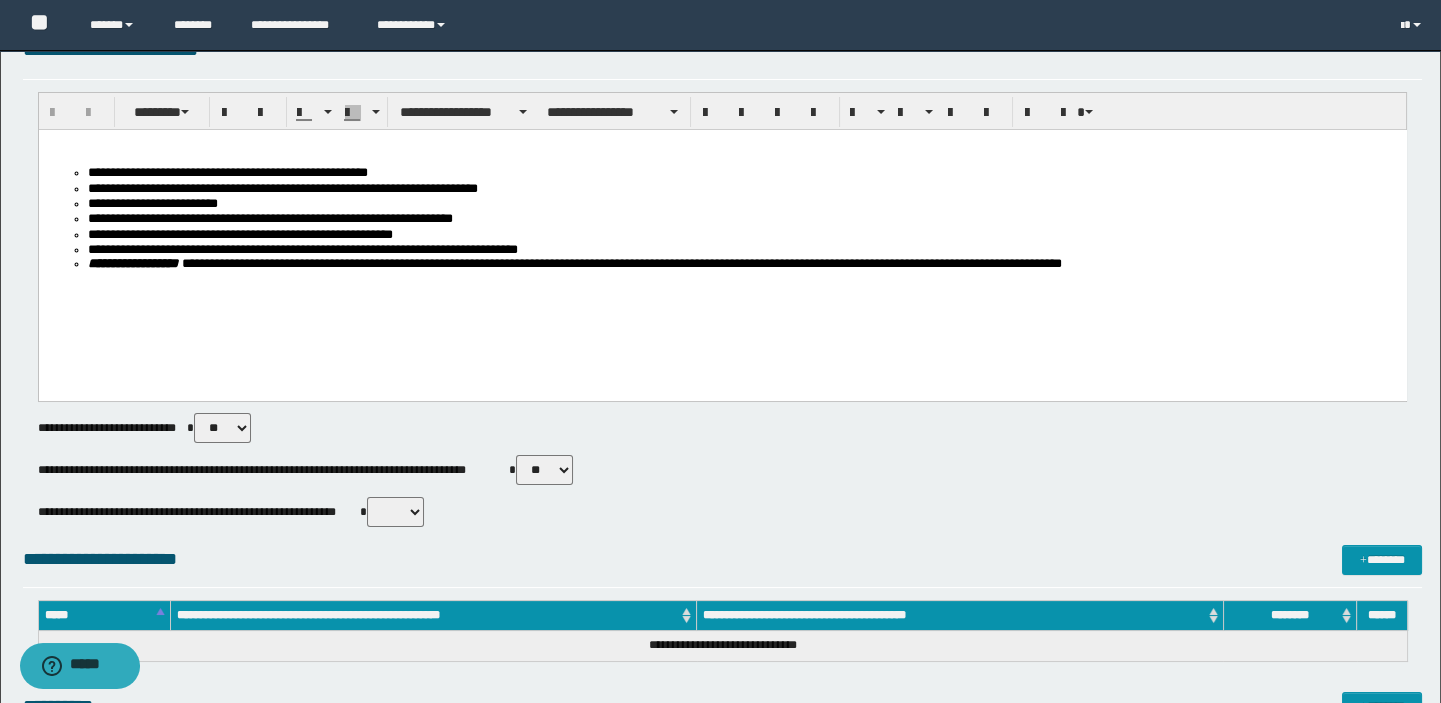 scroll, scrollTop: 272, scrollLeft: 0, axis: vertical 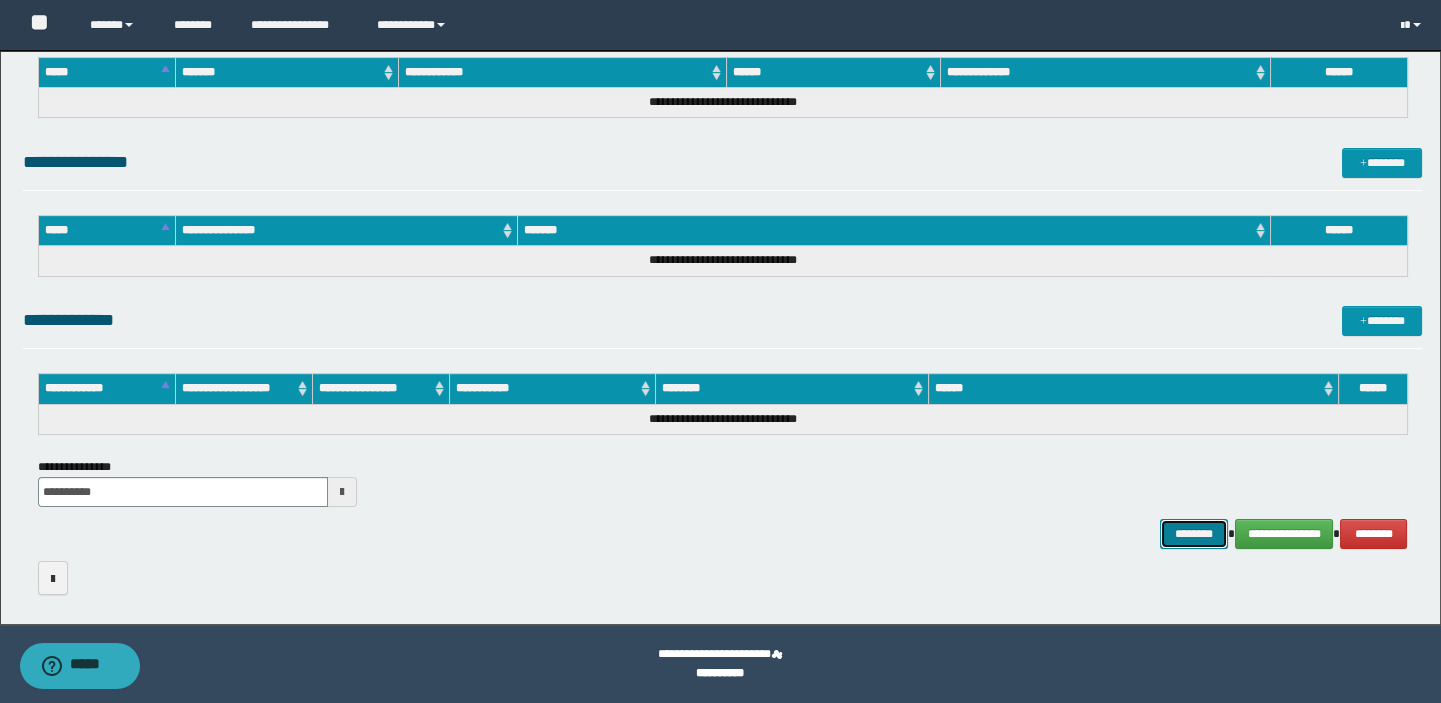 click on "********" at bounding box center (1194, 534) 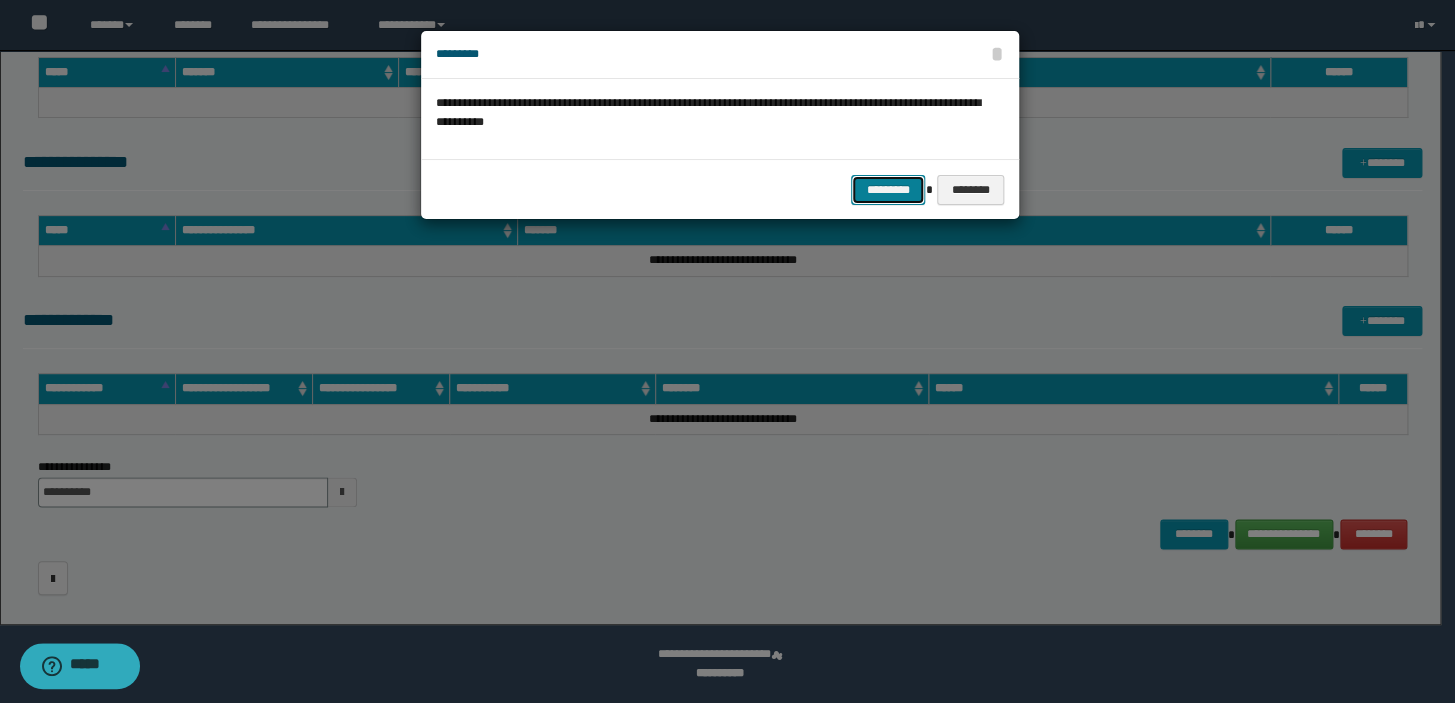 click on "*********" at bounding box center (888, 190) 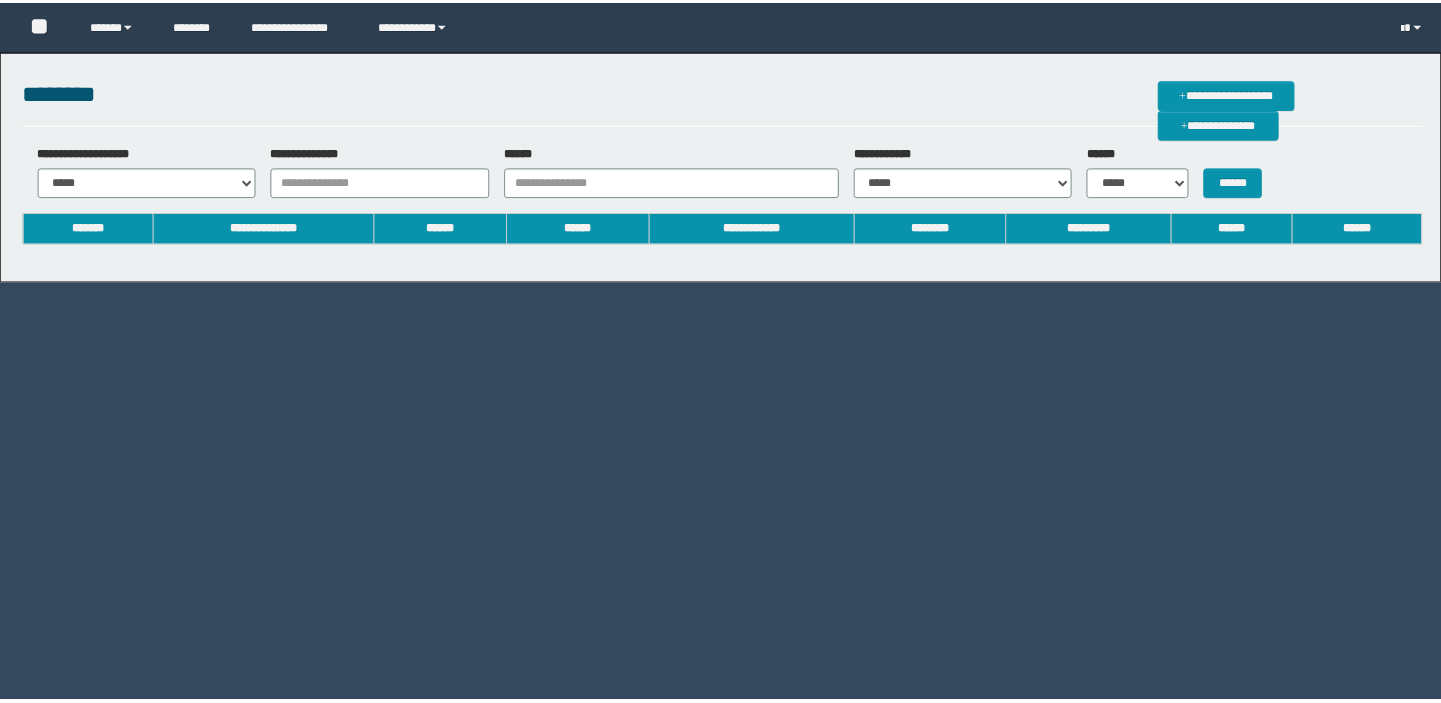 scroll, scrollTop: 0, scrollLeft: 0, axis: both 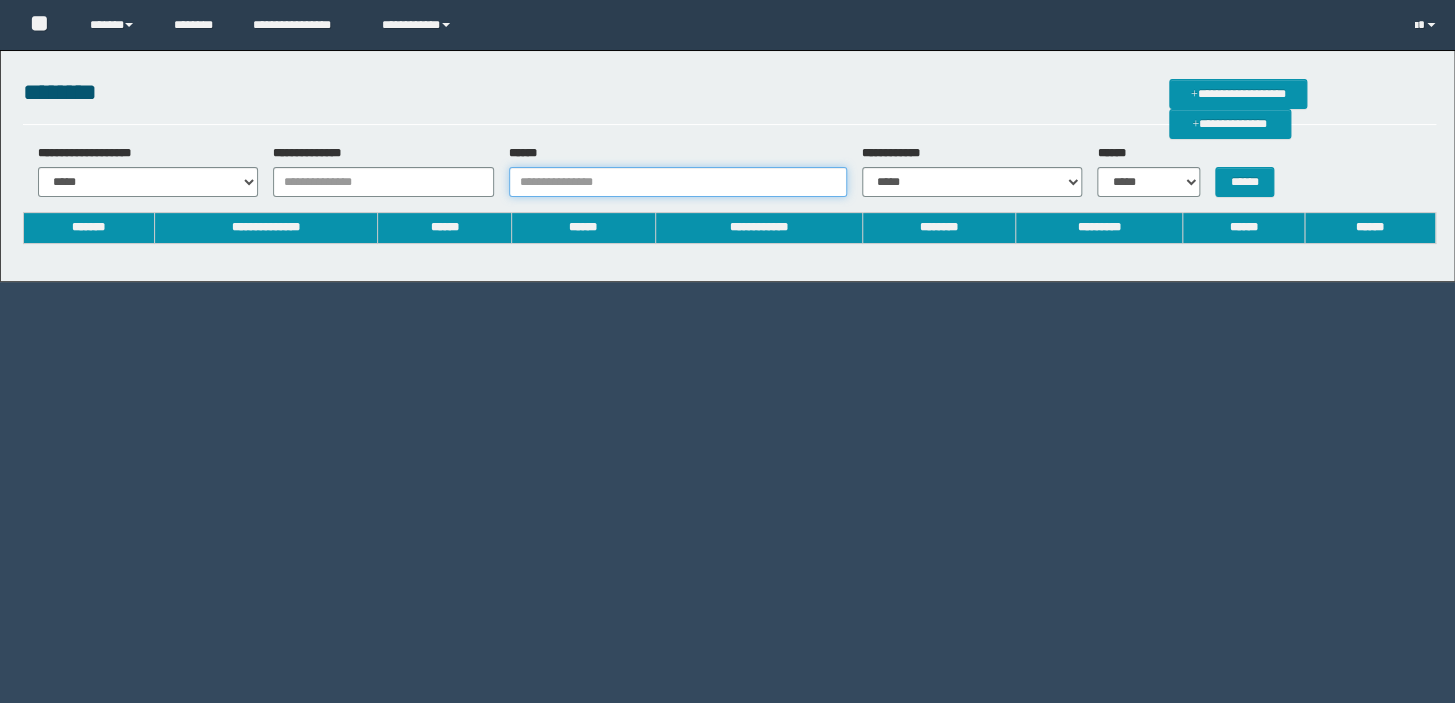 click on "******" at bounding box center (678, 182) 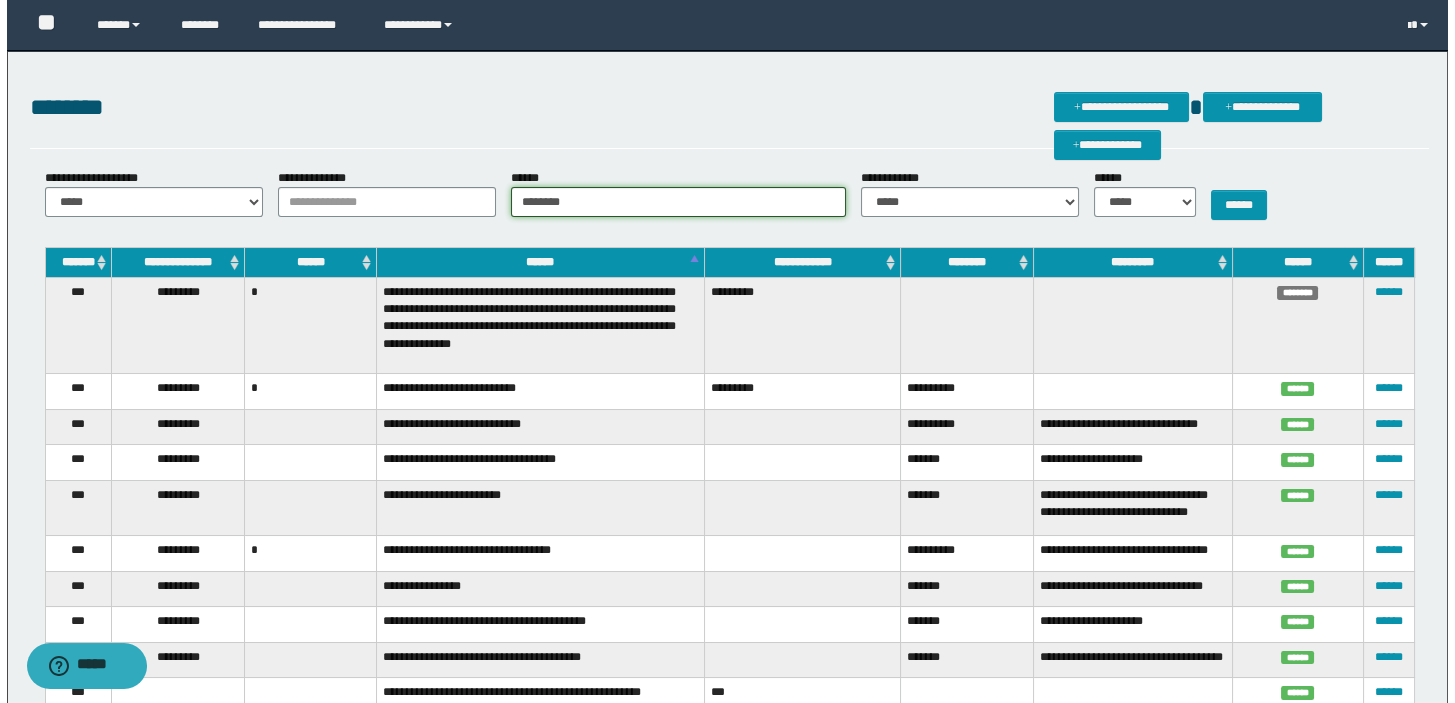 scroll, scrollTop: 0, scrollLeft: 0, axis: both 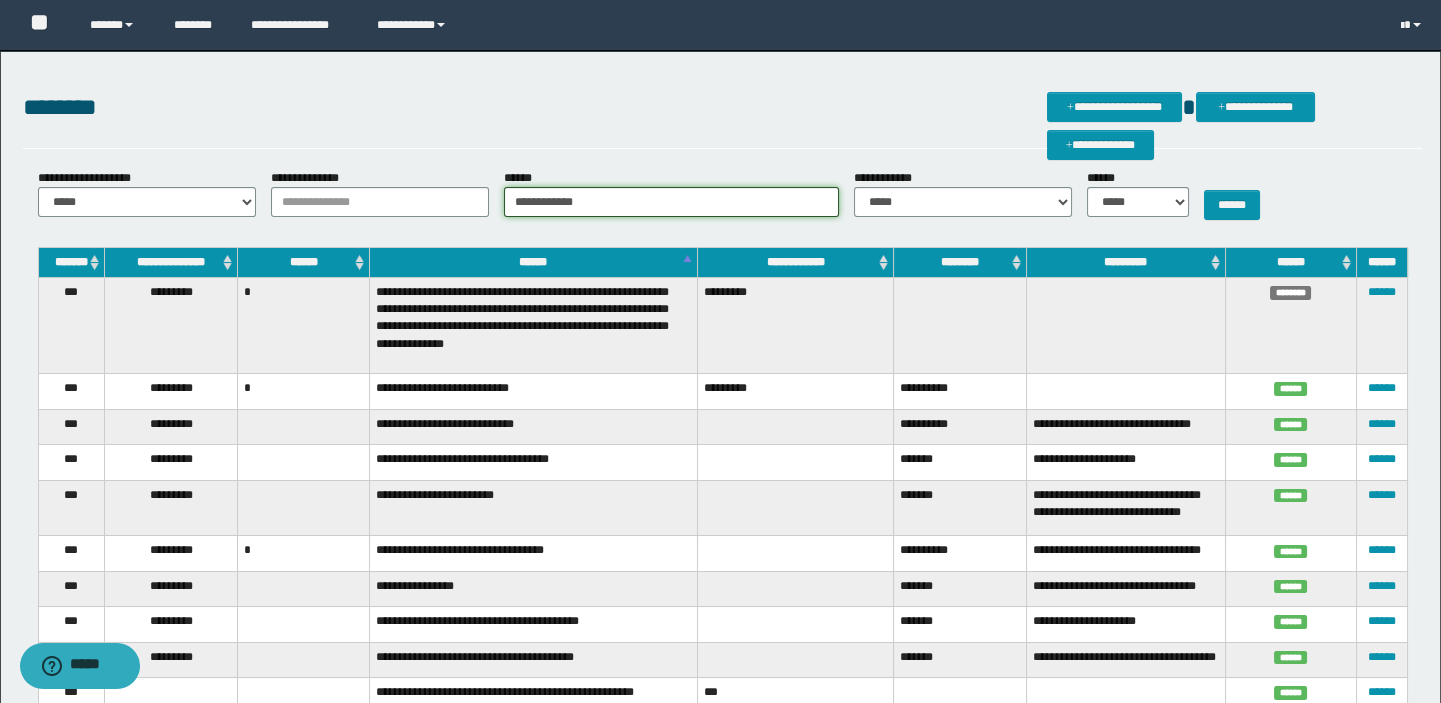 type on "**********" 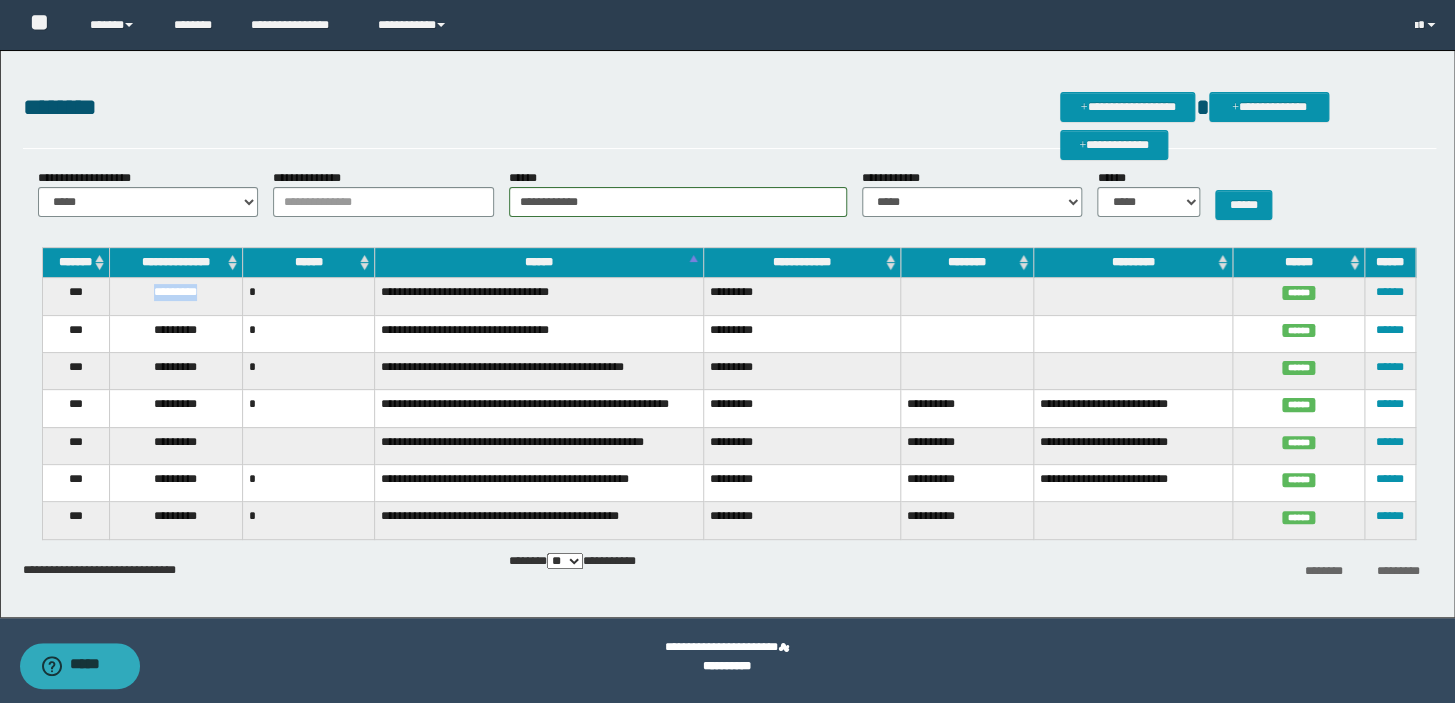 drag, startPoint x: 142, startPoint y: 288, endPoint x: 210, endPoint y: 290, distance: 68.0294 